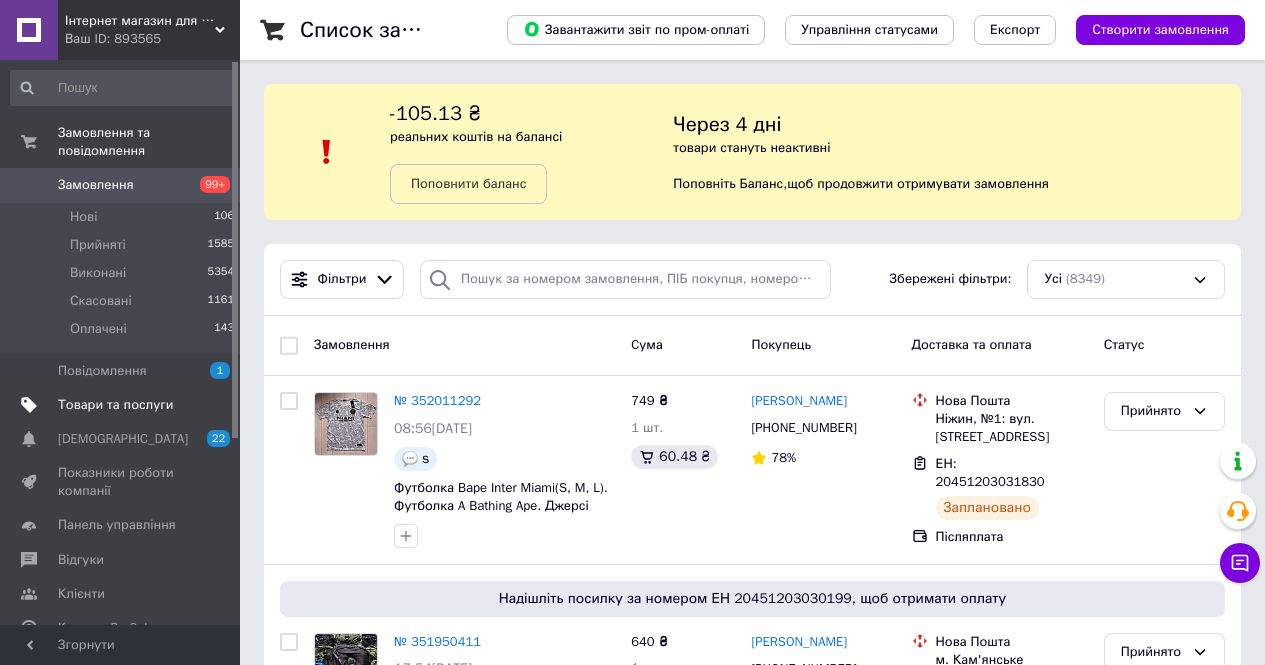 scroll, scrollTop: 300, scrollLeft: 0, axis: vertical 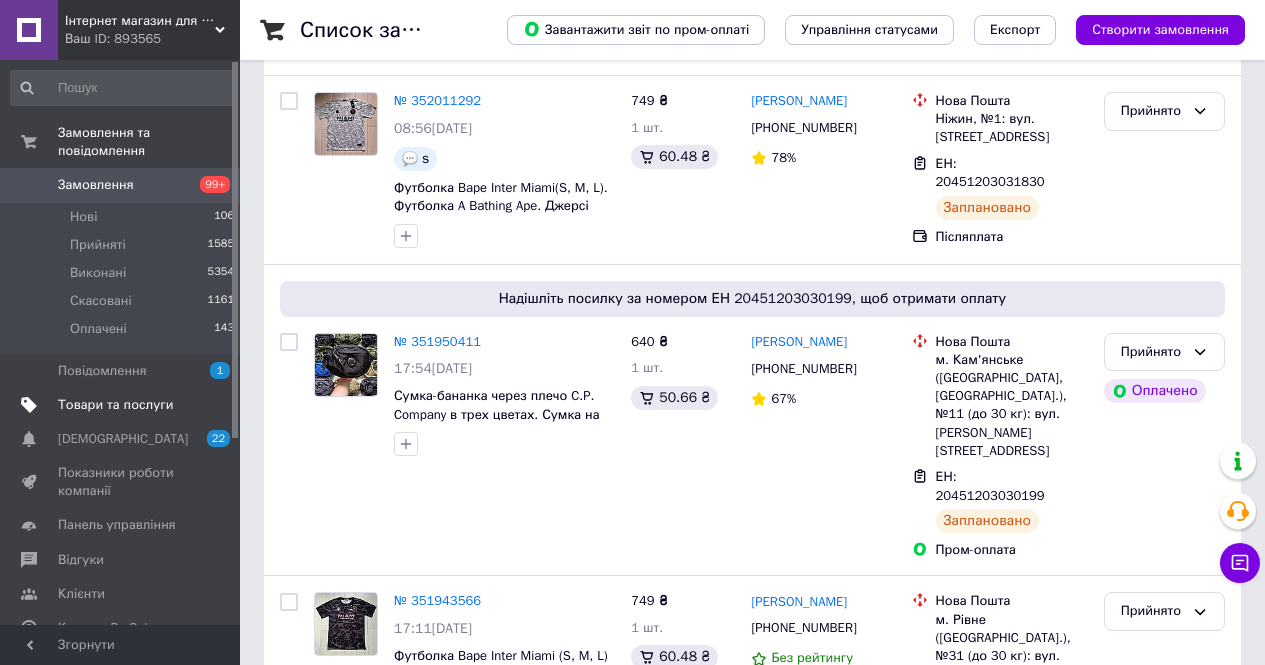 click on "Товари та послуги" at bounding box center (115, 405) 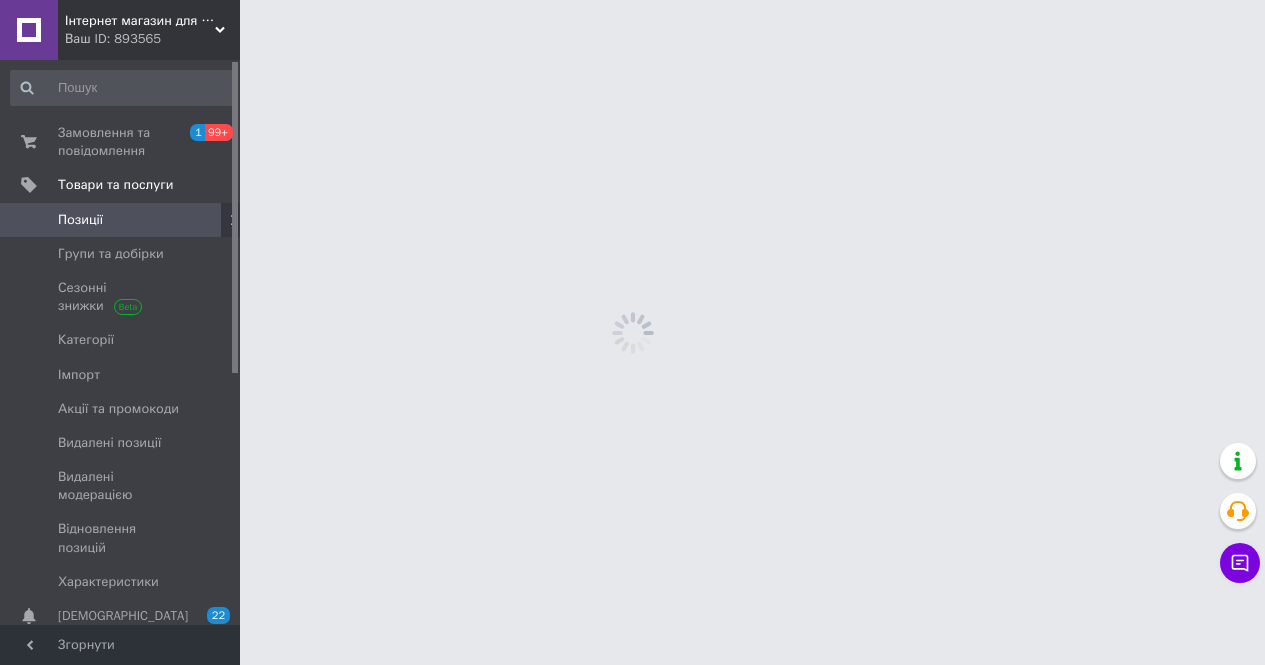 scroll, scrollTop: 0, scrollLeft: 0, axis: both 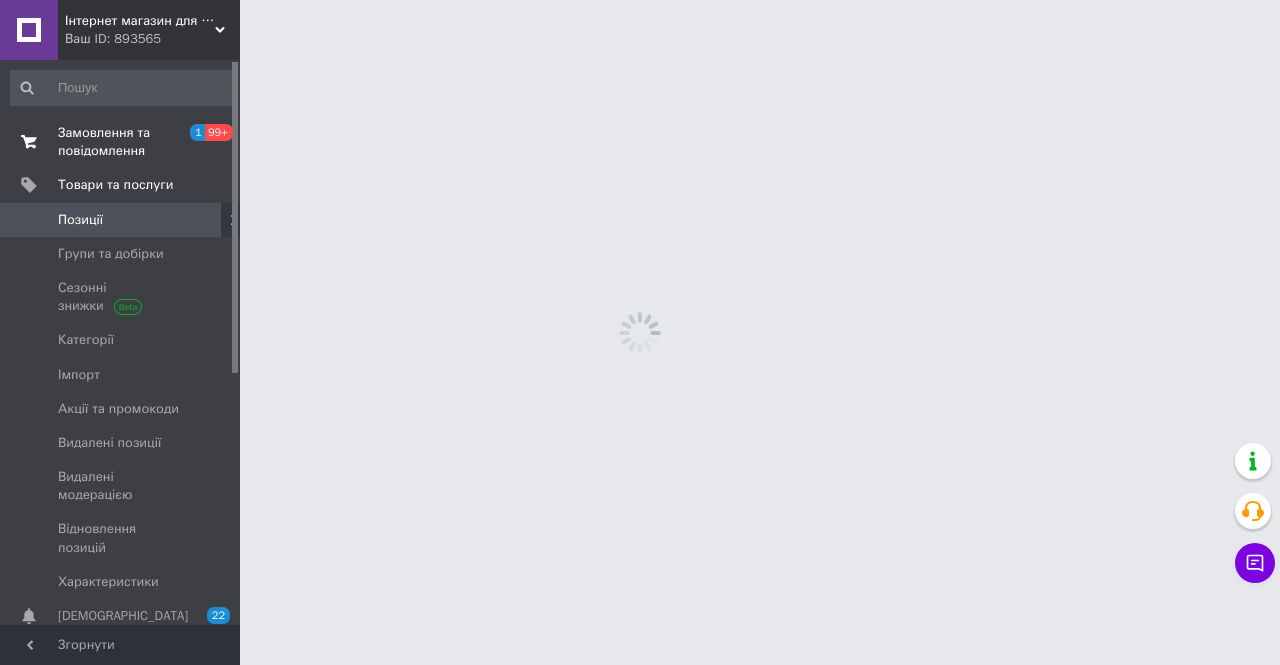 click on "Замовлення та повідомлення" at bounding box center (121, 142) 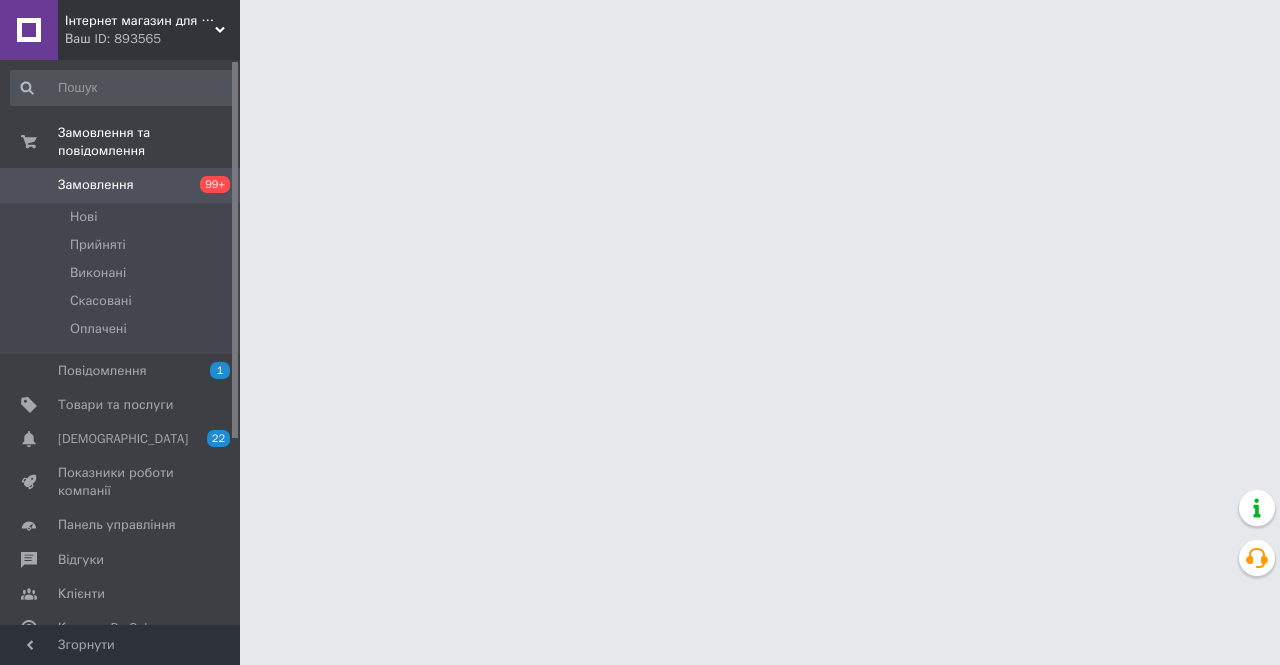 scroll, scrollTop: 0, scrollLeft: 0, axis: both 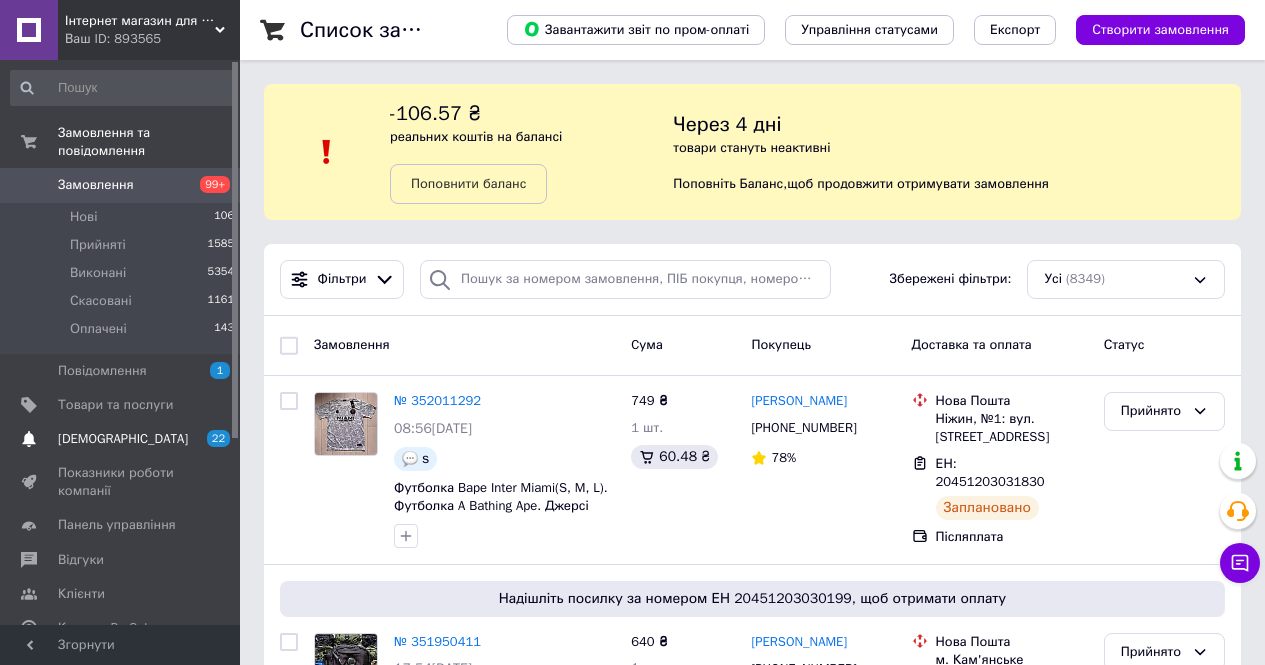 click on "[DEMOGRAPHIC_DATA]" at bounding box center [123, 439] 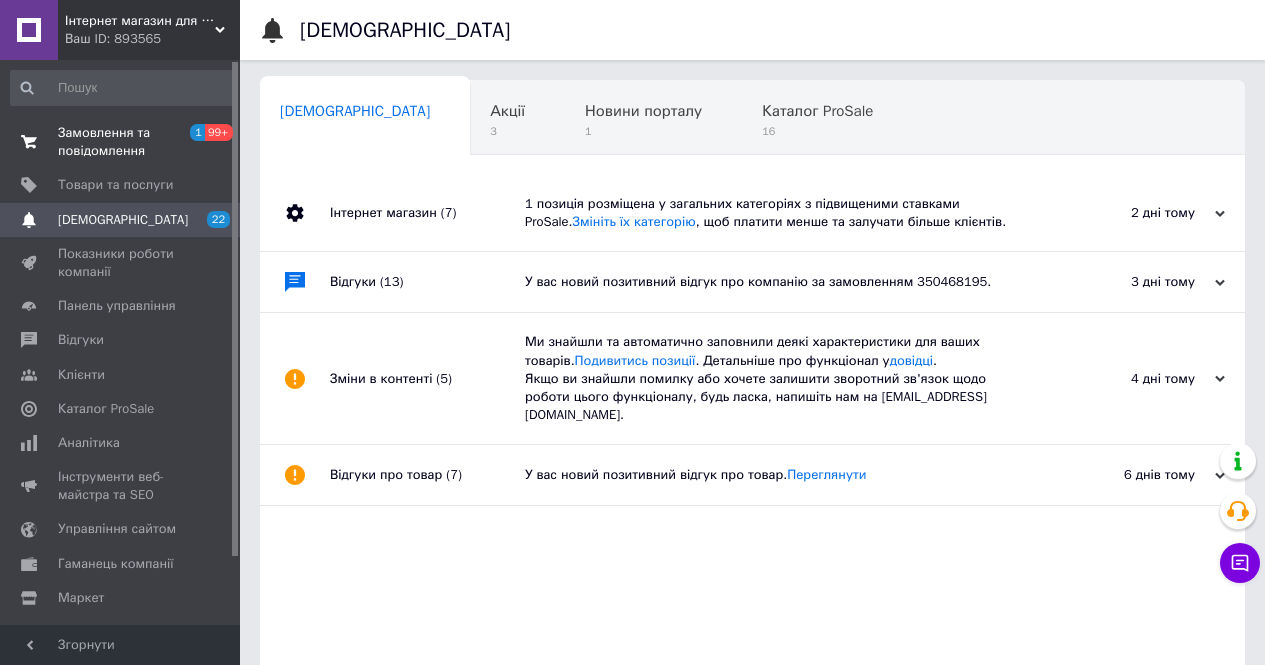 click on "Замовлення та повідомлення" at bounding box center [121, 142] 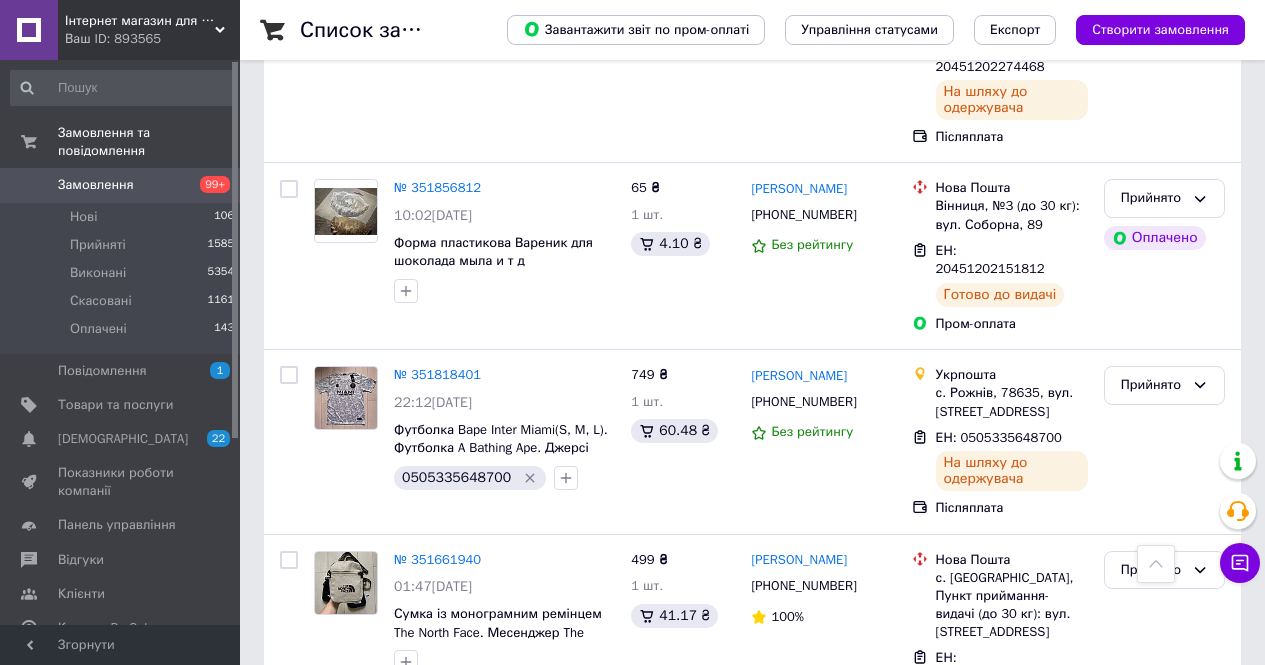 scroll, scrollTop: 1500, scrollLeft: 0, axis: vertical 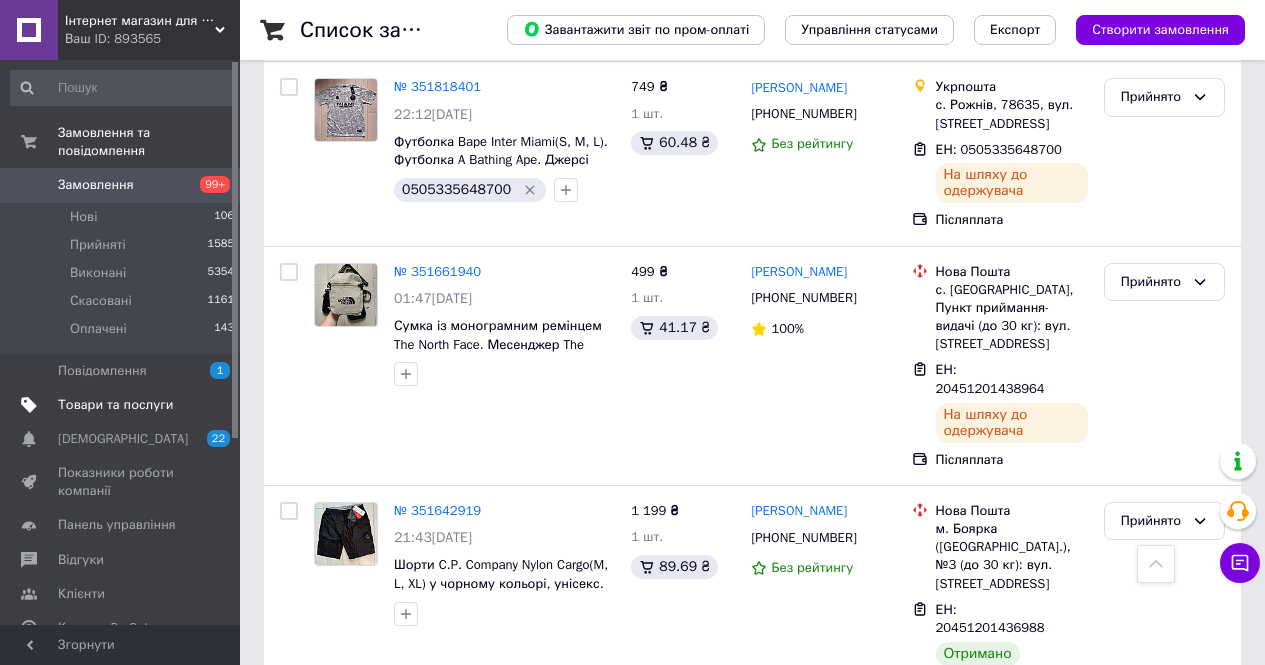 click on "Товари та послуги" at bounding box center (115, 405) 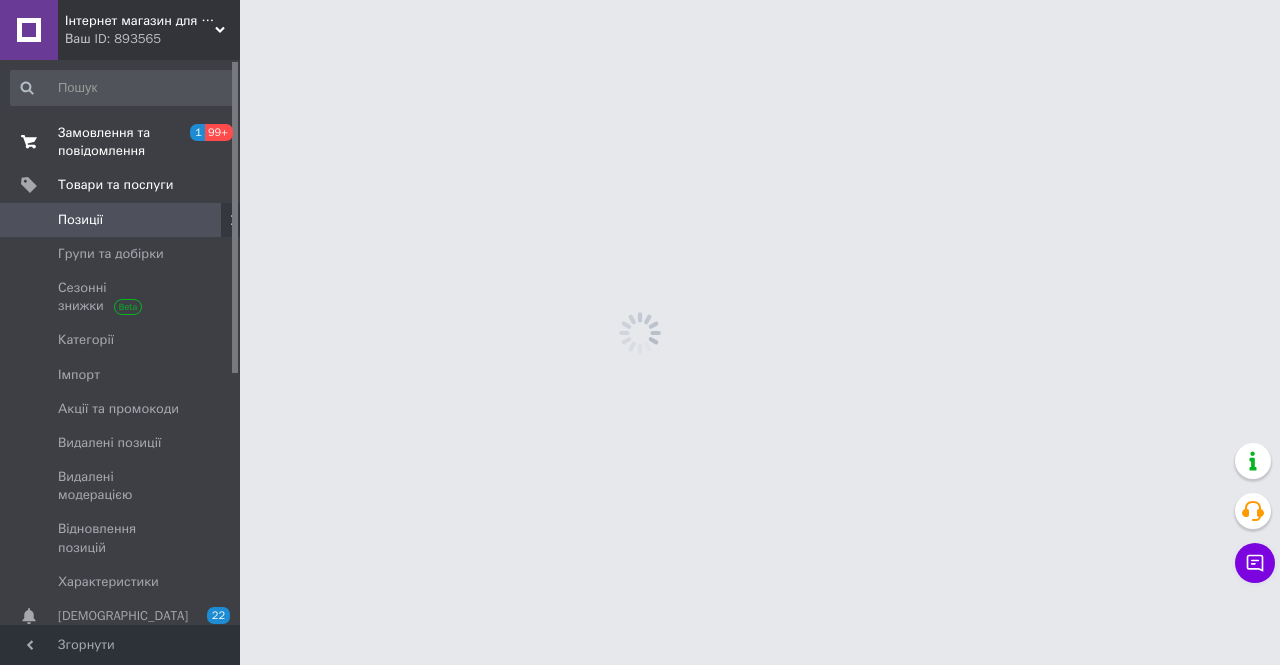 click on "Замовлення та повідомлення" at bounding box center (121, 142) 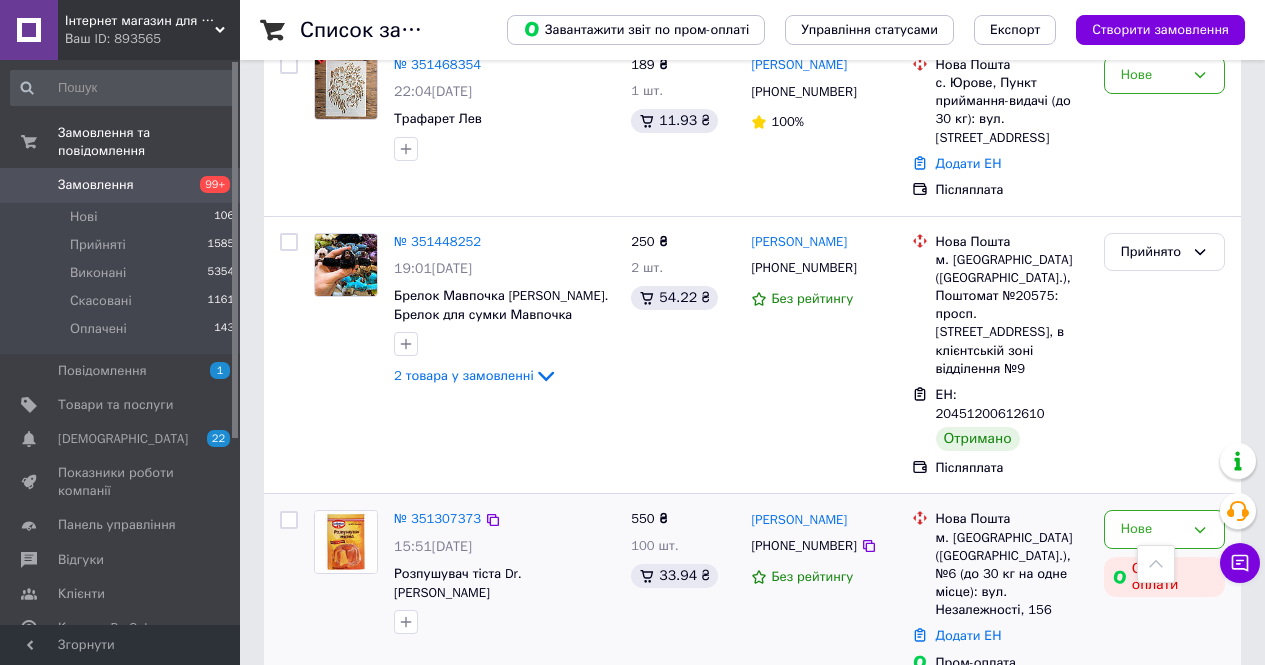 scroll, scrollTop: 2900, scrollLeft: 0, axis: vertical 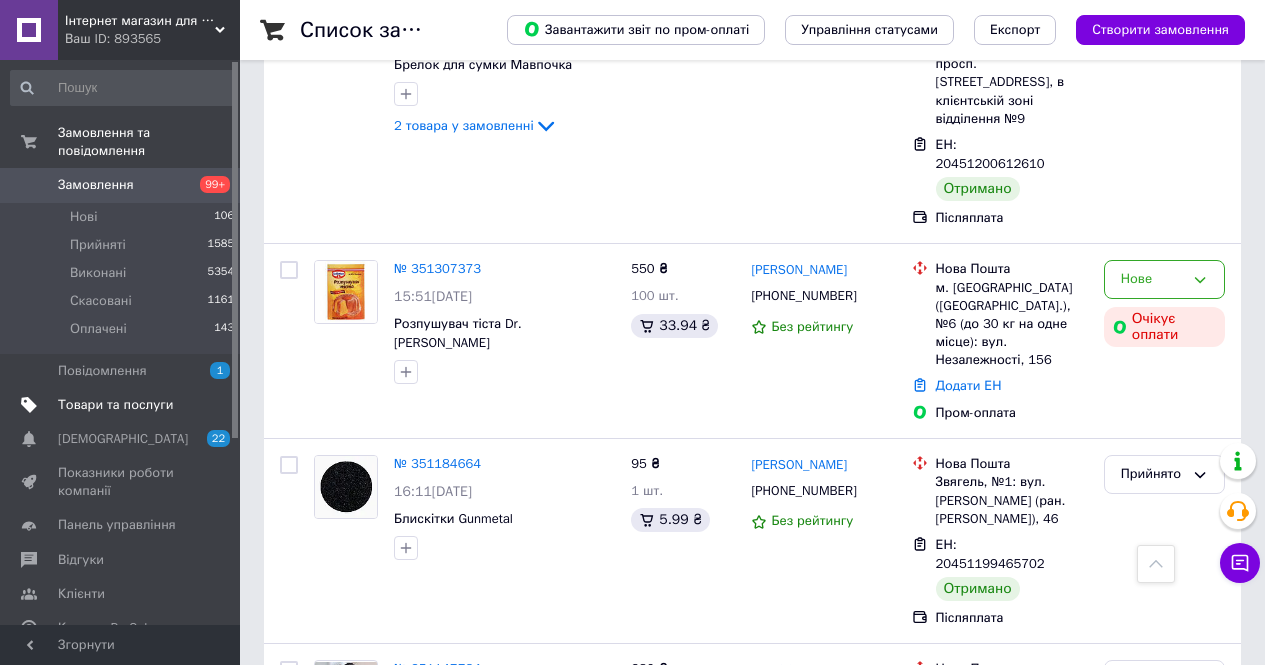 click on "Товари та послуги" at bounding box center (123, 405) 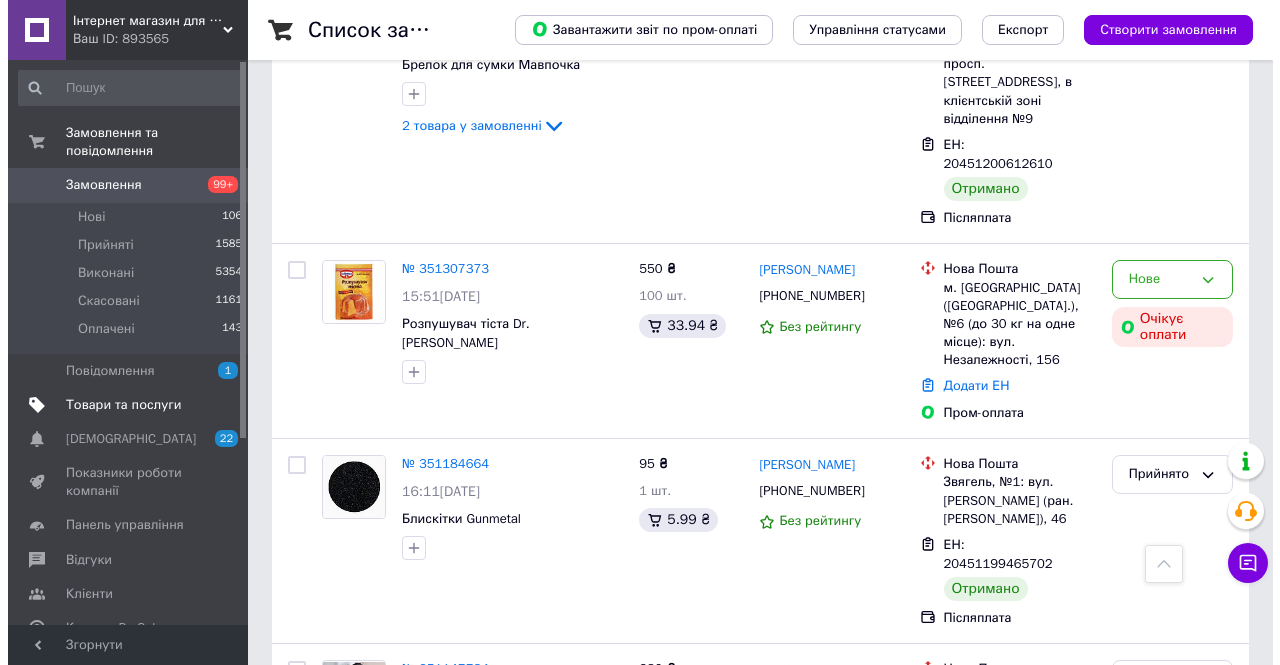 scroll, scrollTop: 0, scrollLeft: 0, axis: both 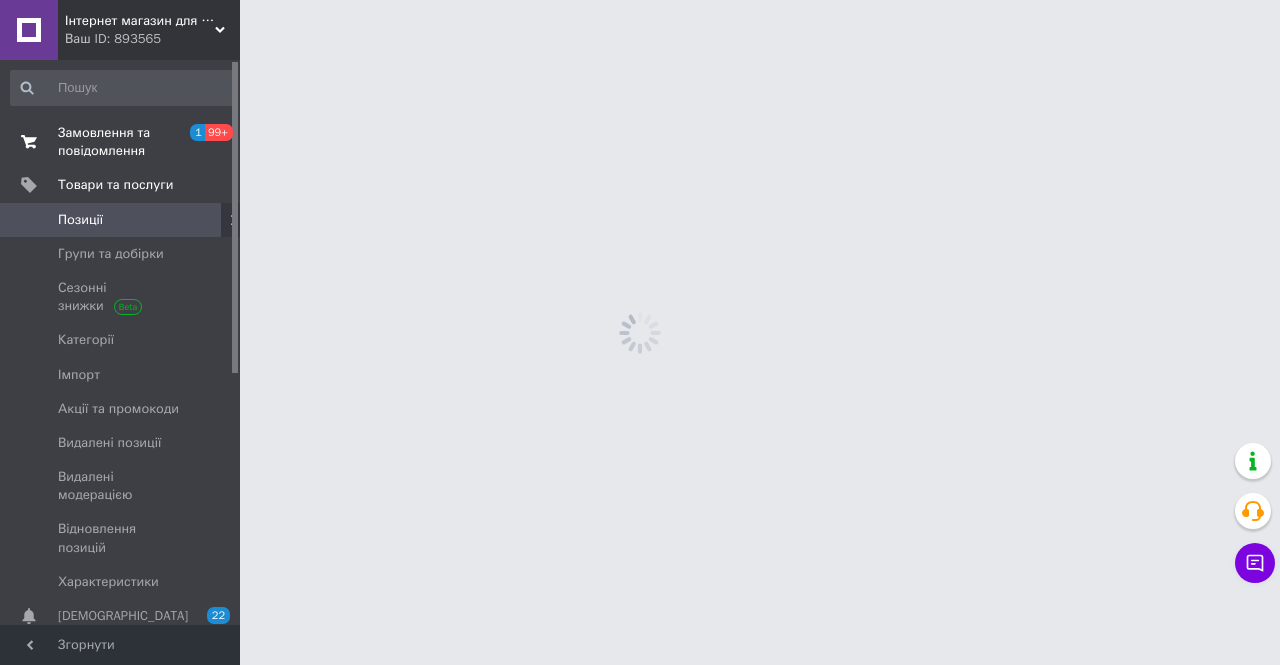 click on "Замовлення та повідомлення" at bounding box center [121, 142] 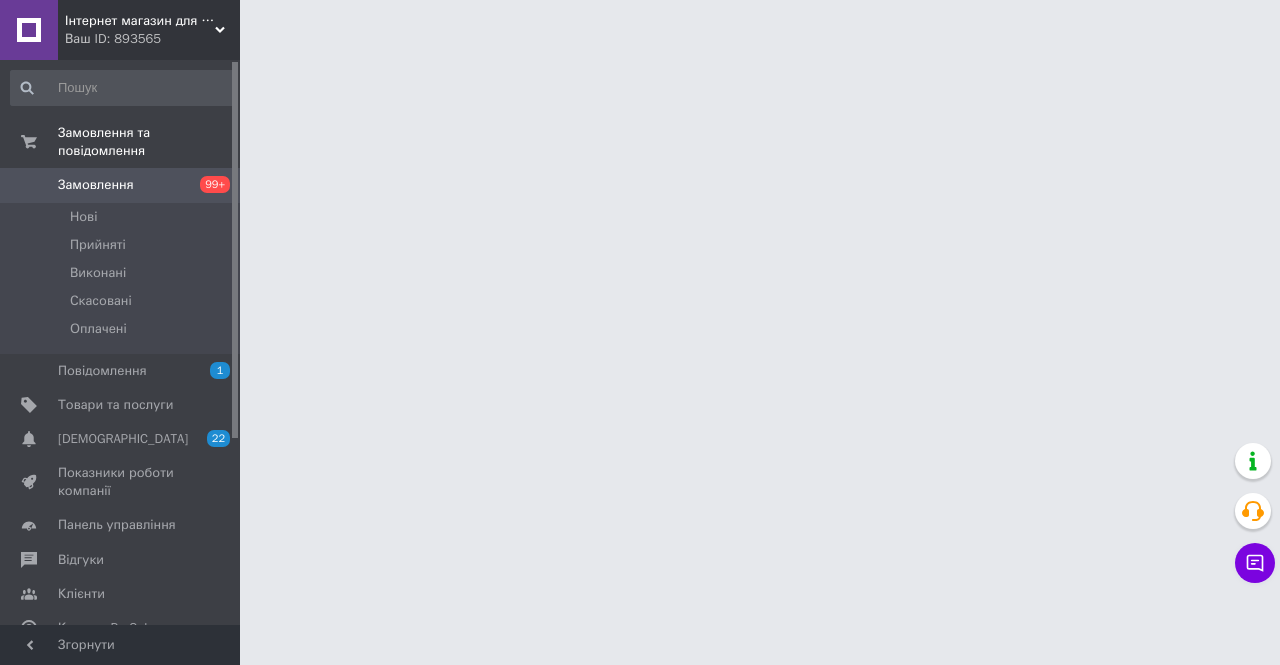 scroll, scrollTop: 0, scrollLeft: 0, axis: both 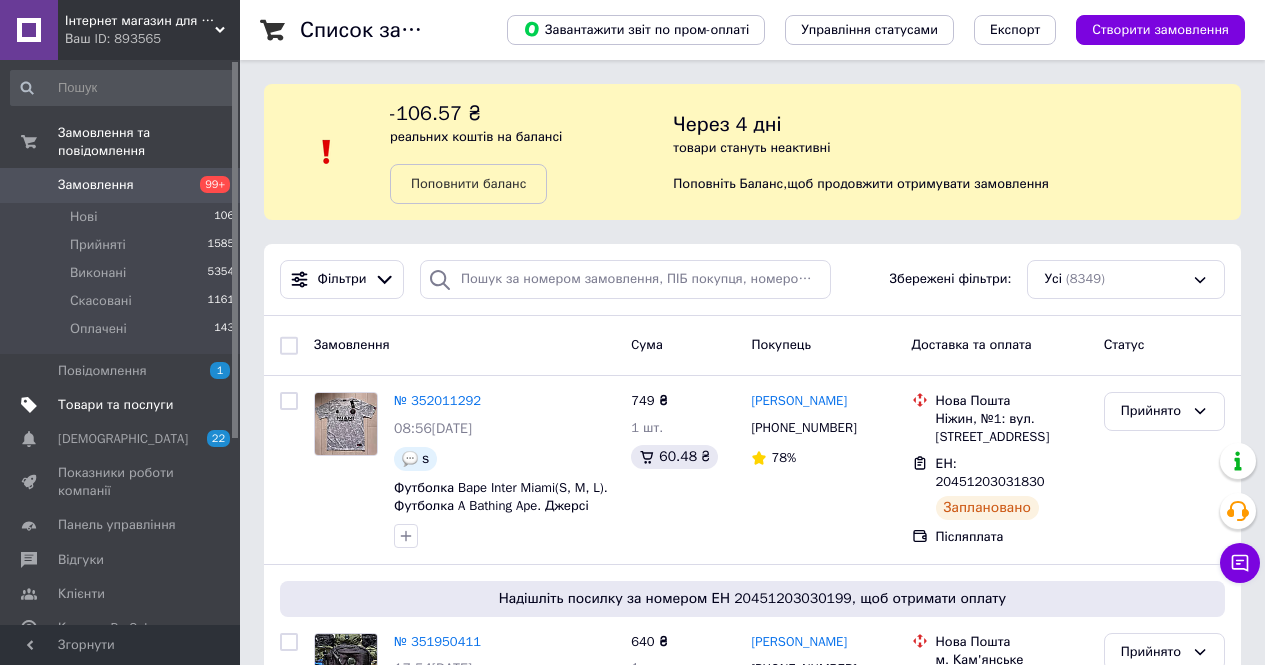 click on "Товари та послуги" at bounding box center [115, 405] 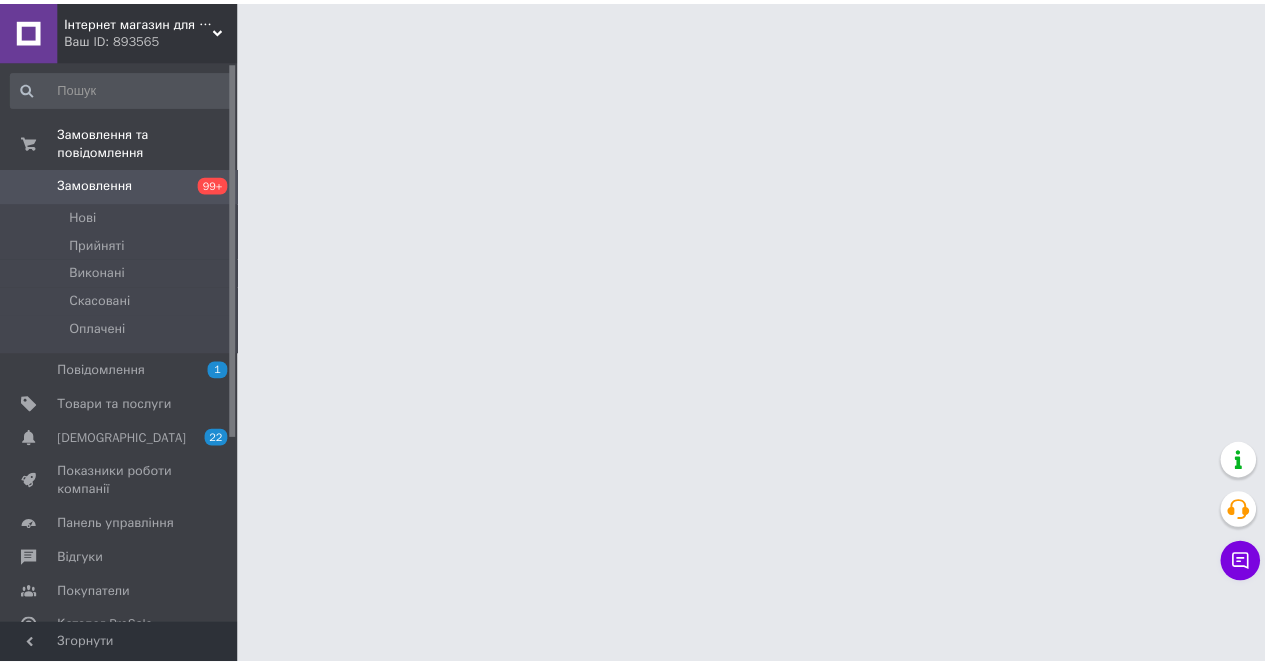 scroll, scrollTop: 0, scrollLeft: 0, axis: both 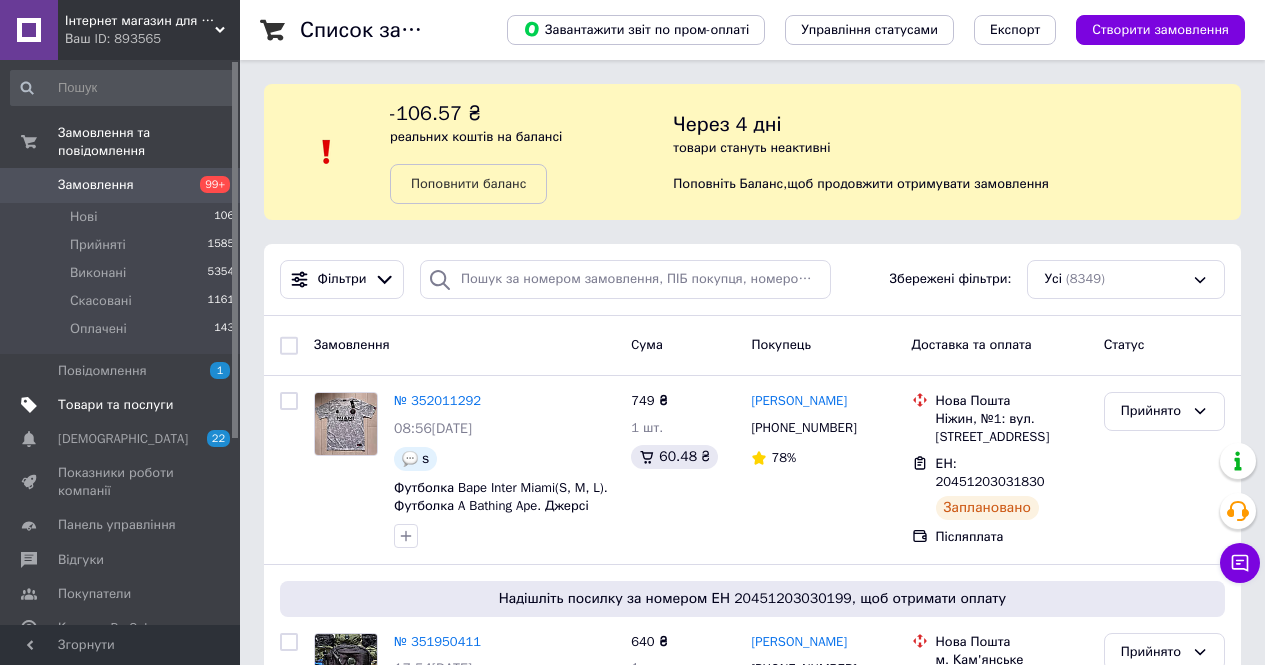 click on "Товари та послуги" at bounding box center (123, 405) 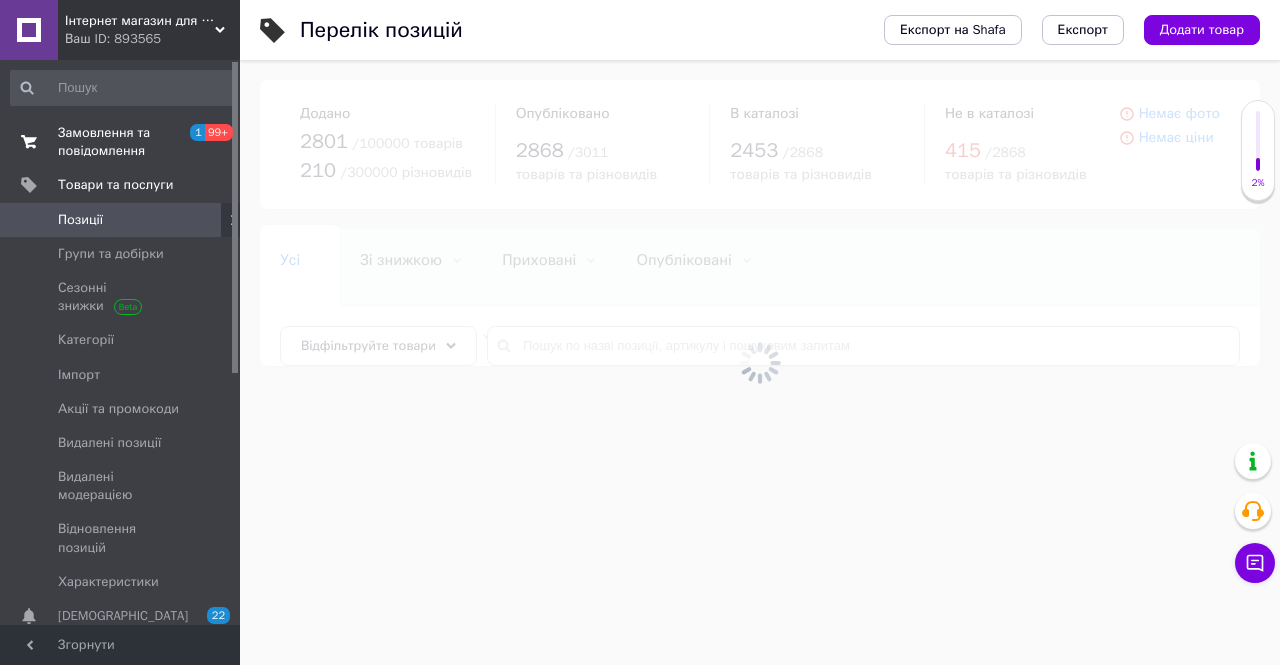 click on "Замовлення та повідомлення" at bounding box center [121, 142] 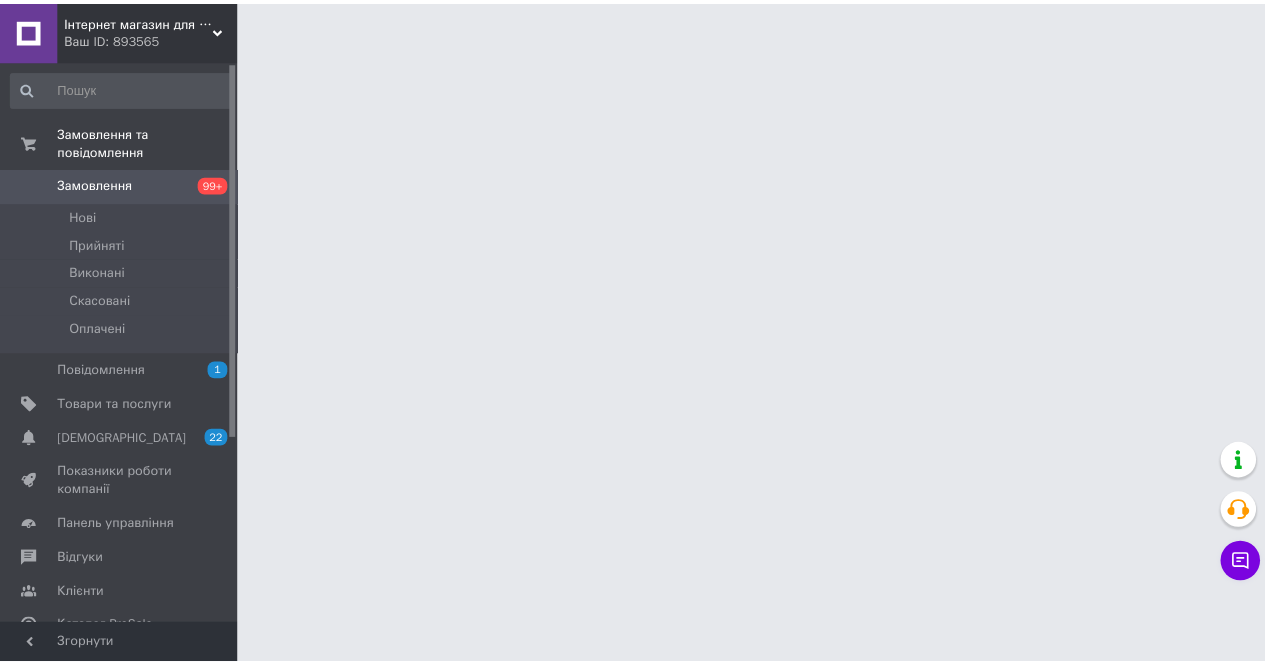 scroll, scrollTop: 0, scrollLeft: 0, axis: both 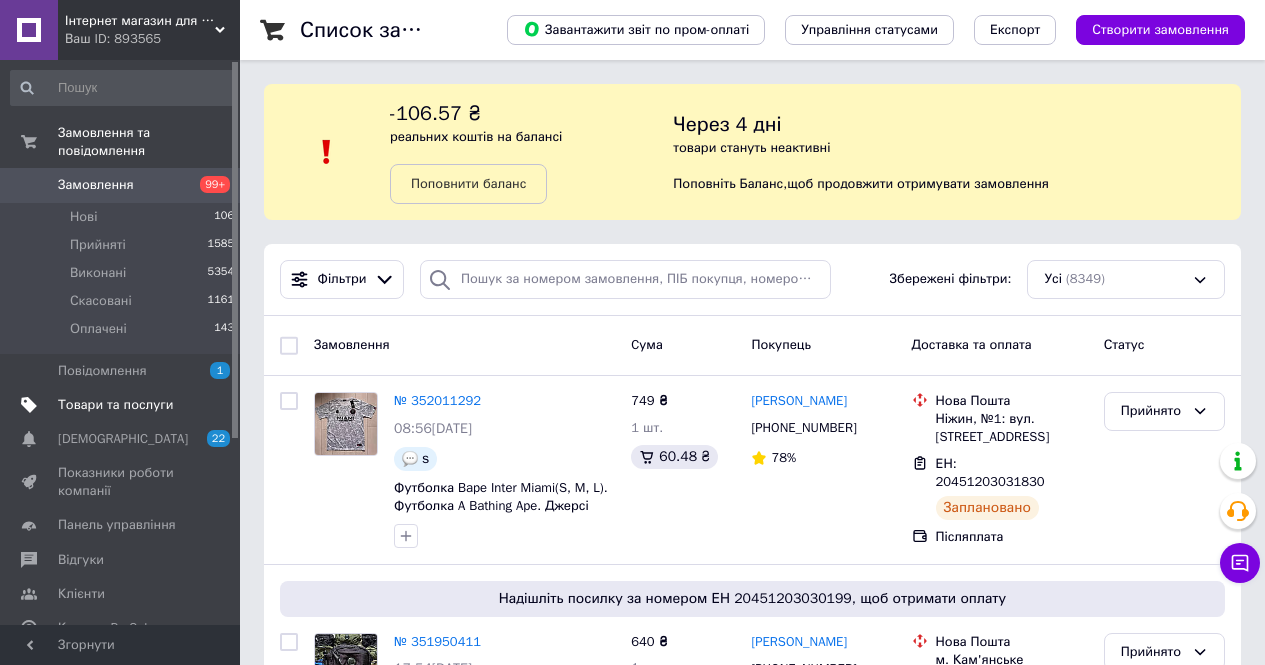 click on "Товари та послуги" at bounding box center [115, 405] 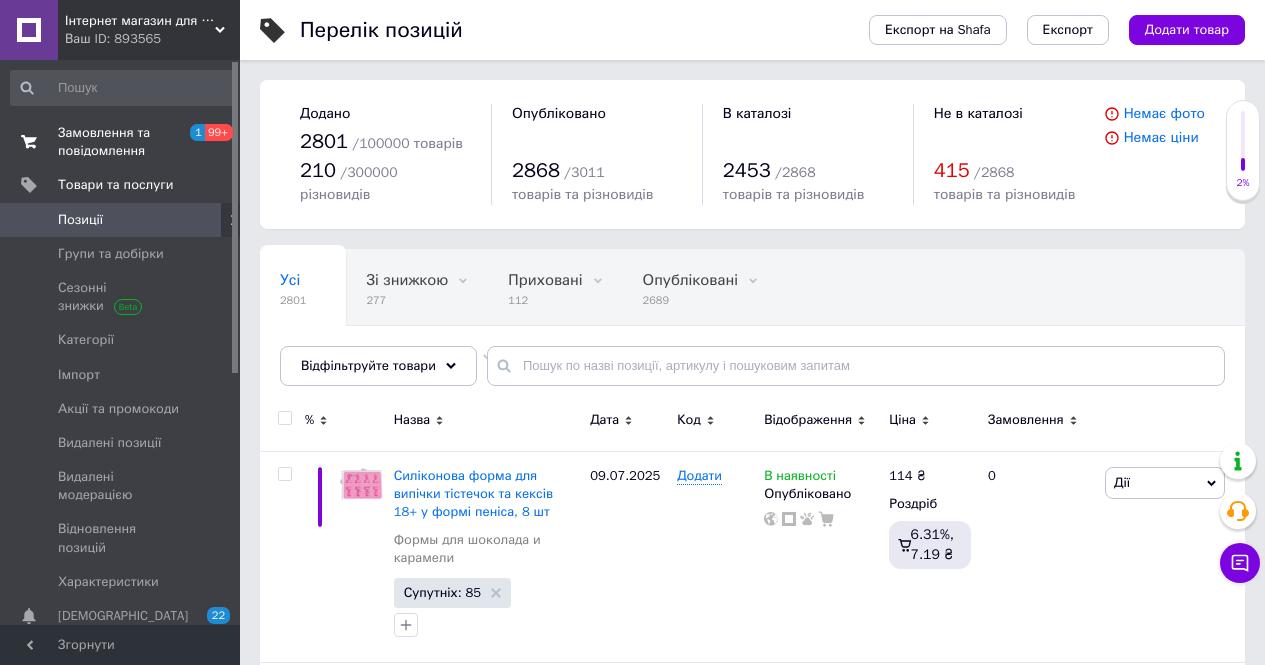 click on "Замовлення та повідомлення" at bounding box center (121, 142) 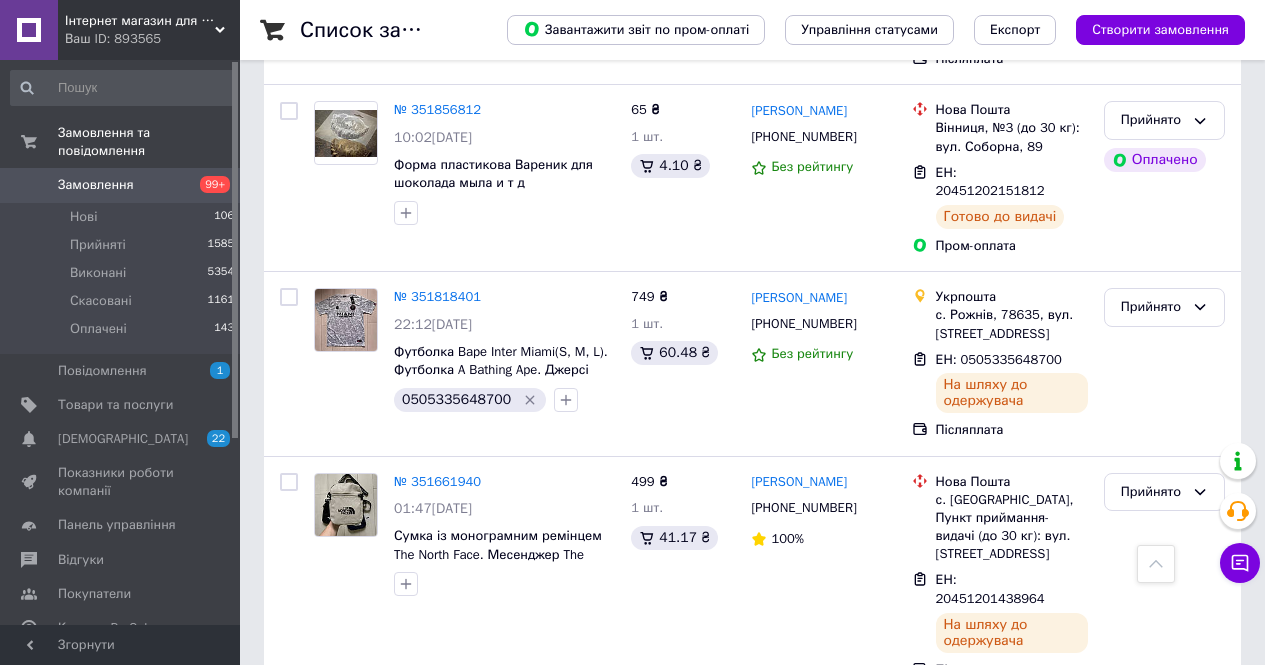 scroll, scrollTop: 1300, scrollLeft: 0, axis: vertical 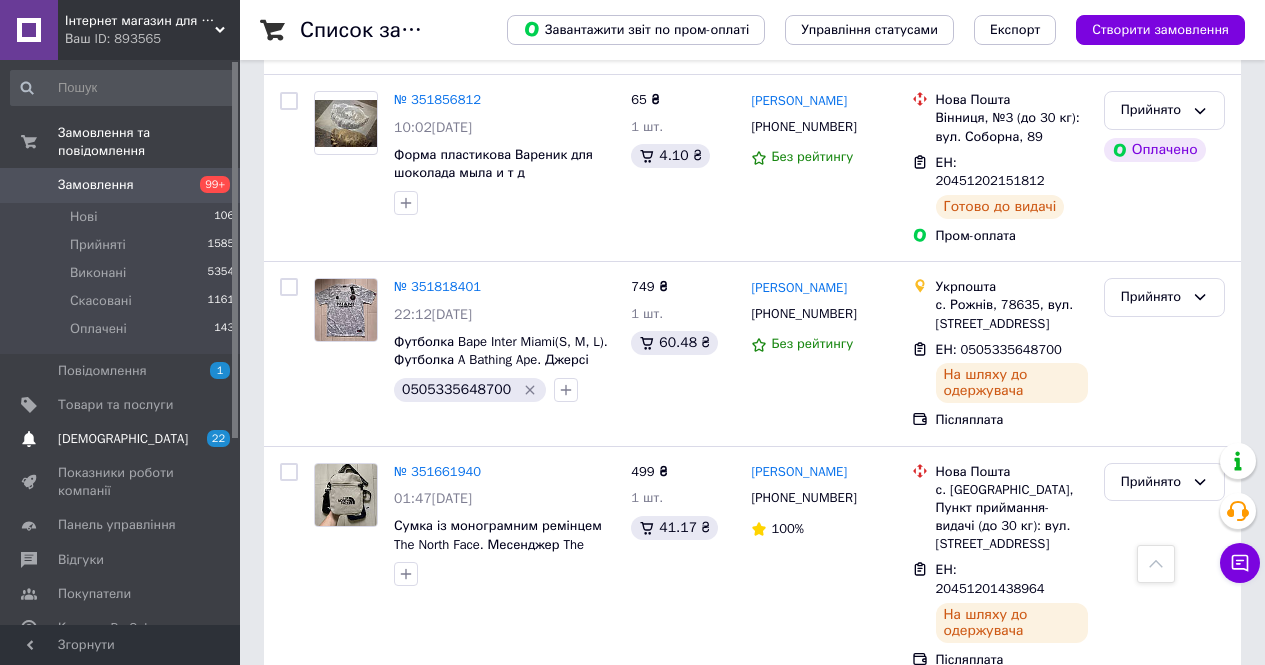 click on "[DEMOGRAPHIC_DATA]" at bounding box center [123, 439] 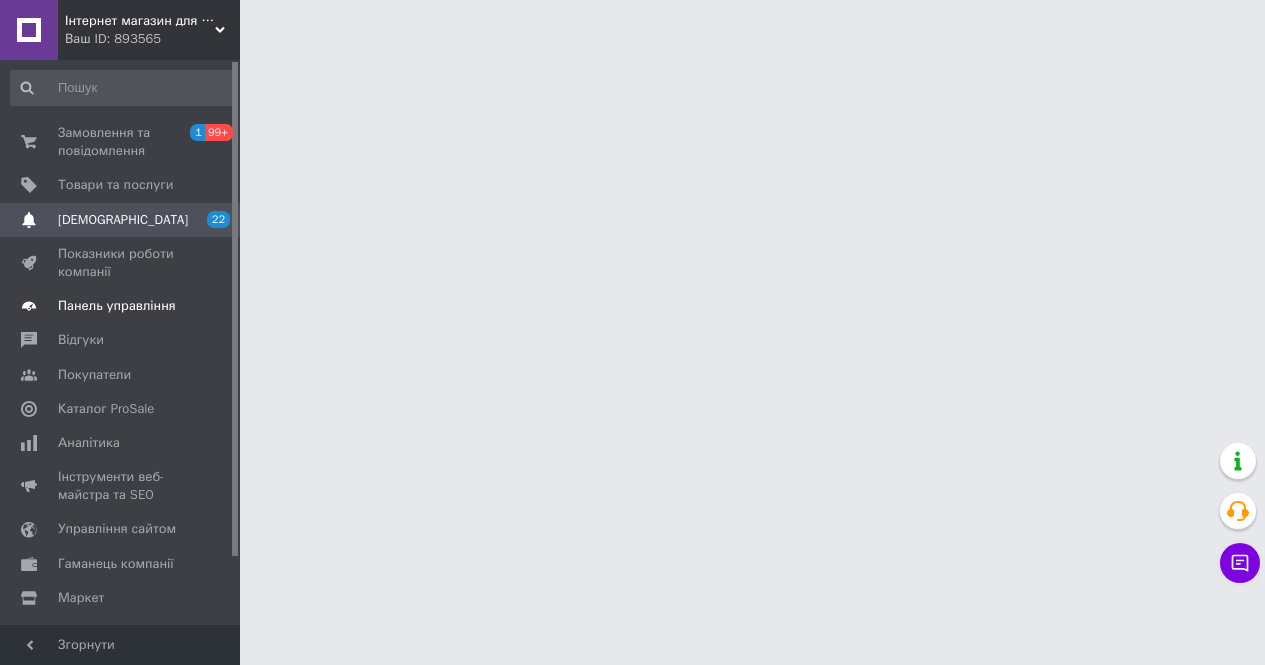 scroll, scrollTop: 0, scrollLeft: 0, axis: both 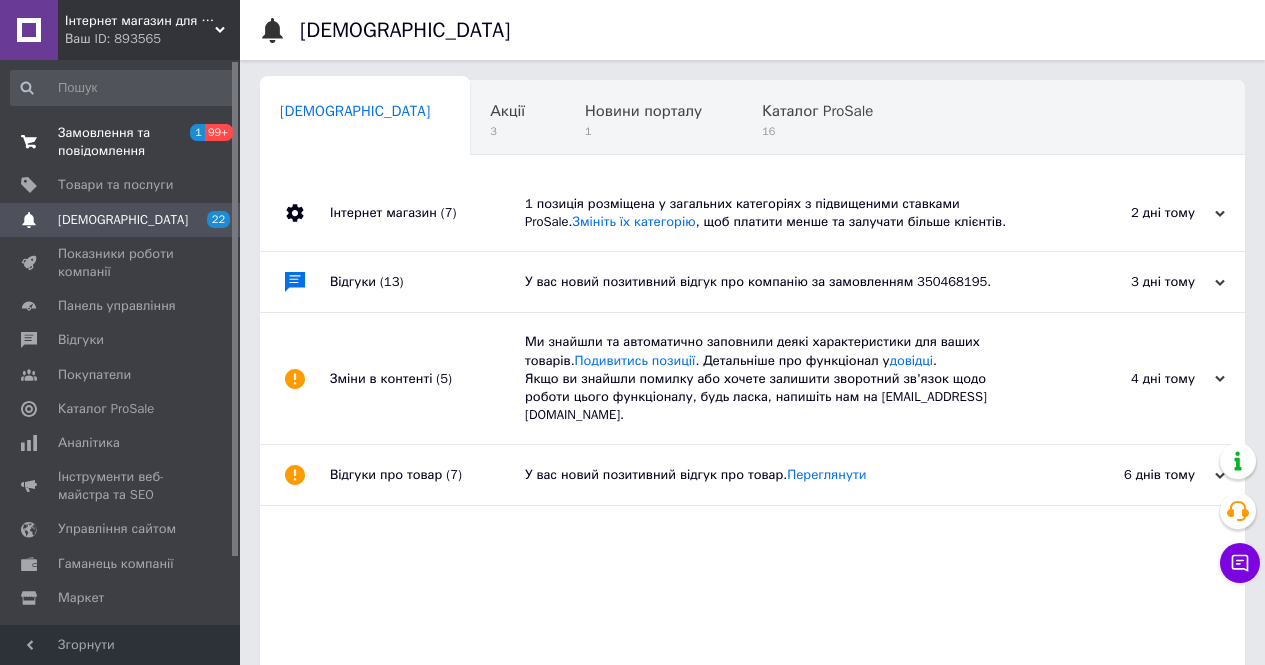 click on "Замовлення та повідомлення" at bounding box center [121, 142] 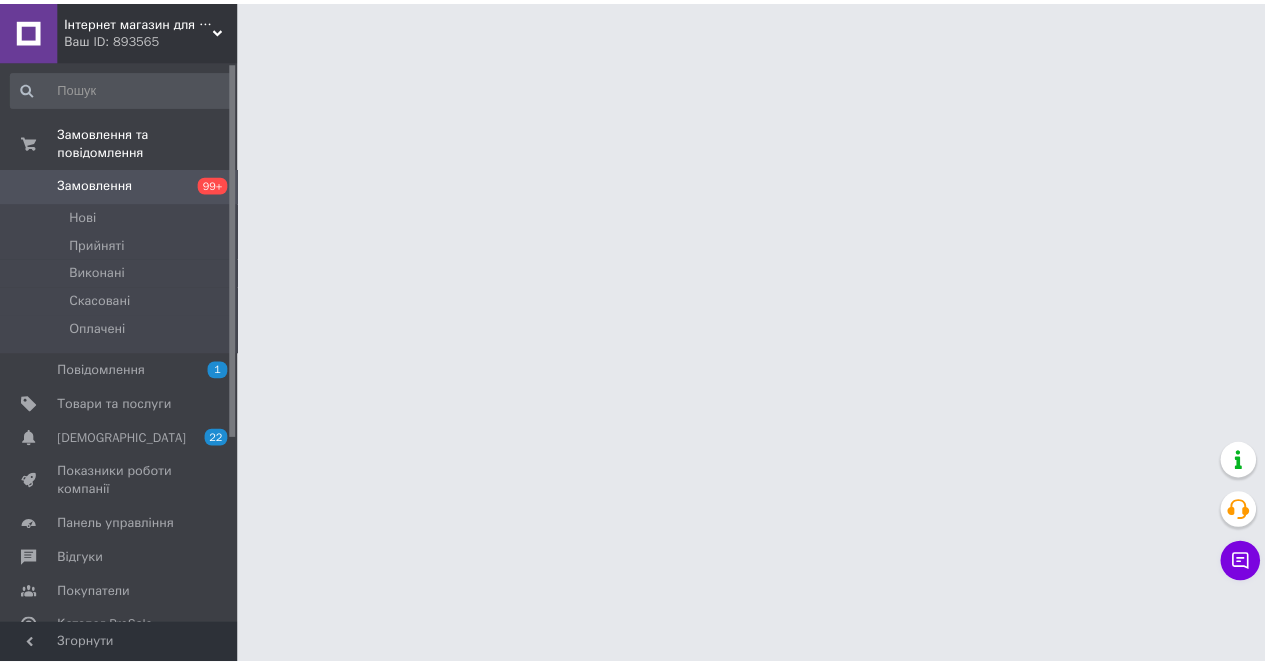 scroll, scrollTop: 0, scrollLeft: 0, axis: both 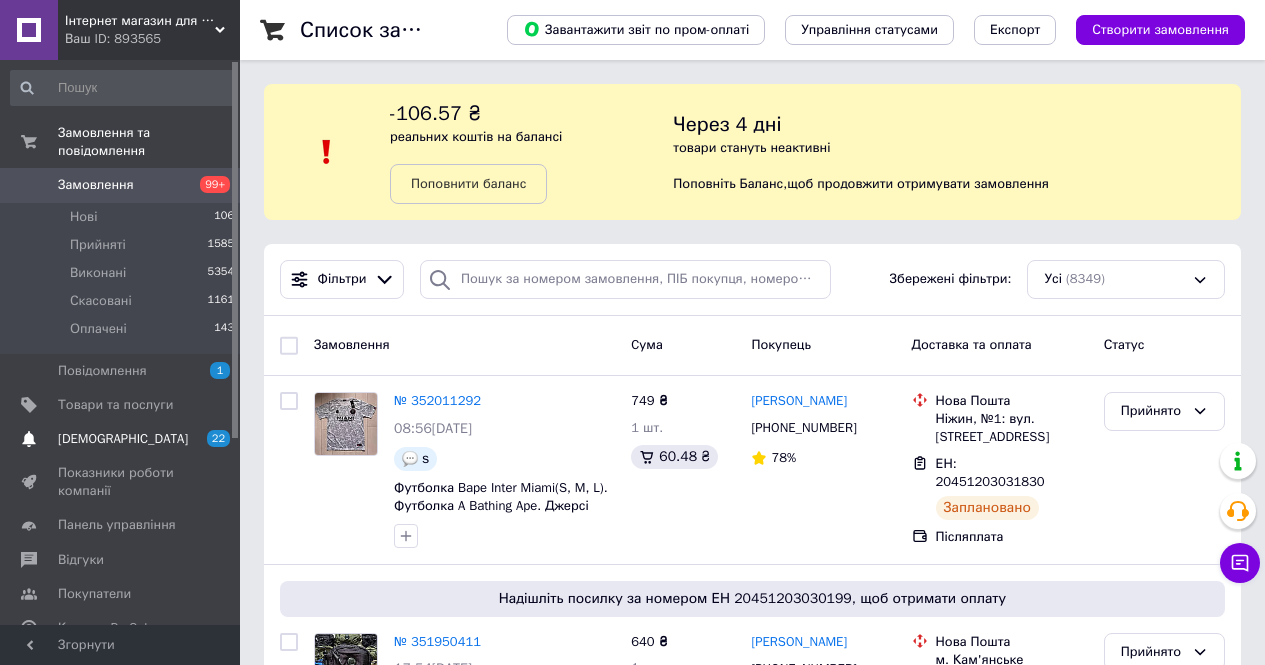 click on "[DEMOGRAPHIC_DATA]" at bounding box center (123, 439) 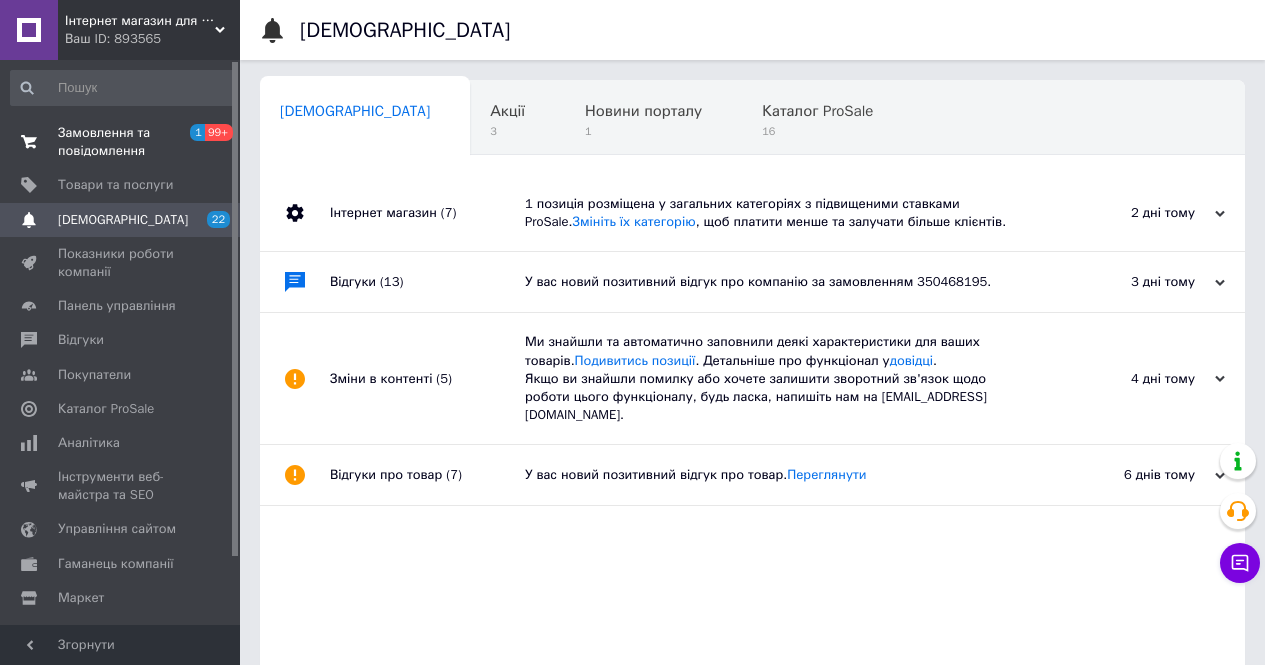 click on "Замовлення та повідомлення" at bounding box center [121, 142] 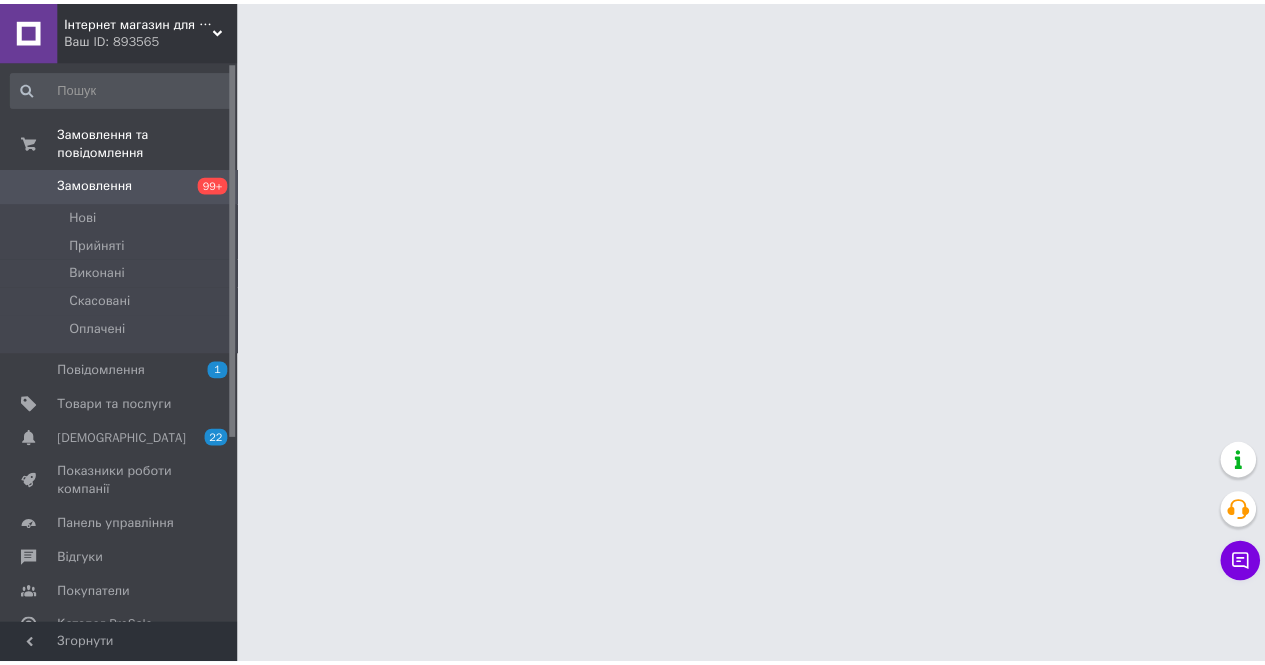 scroll, scrollTop: 0, scrollLeft: 0, axis: both 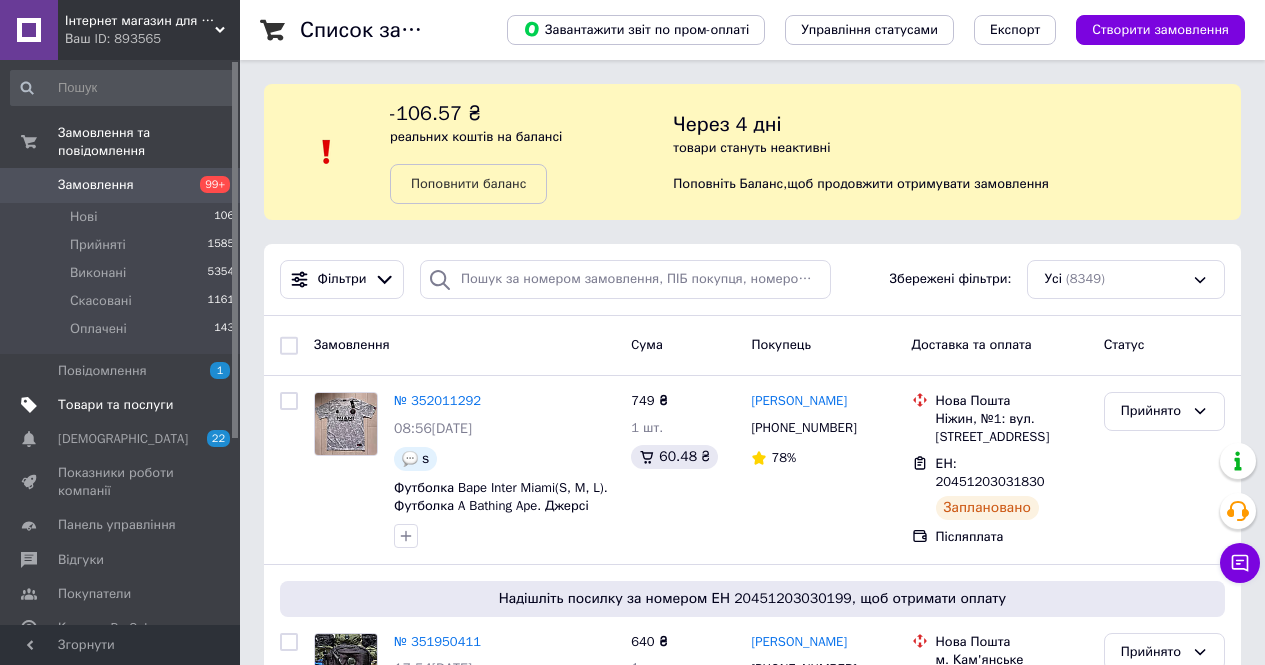 click on "Товари та послуги" at bounding box center [115, 405] 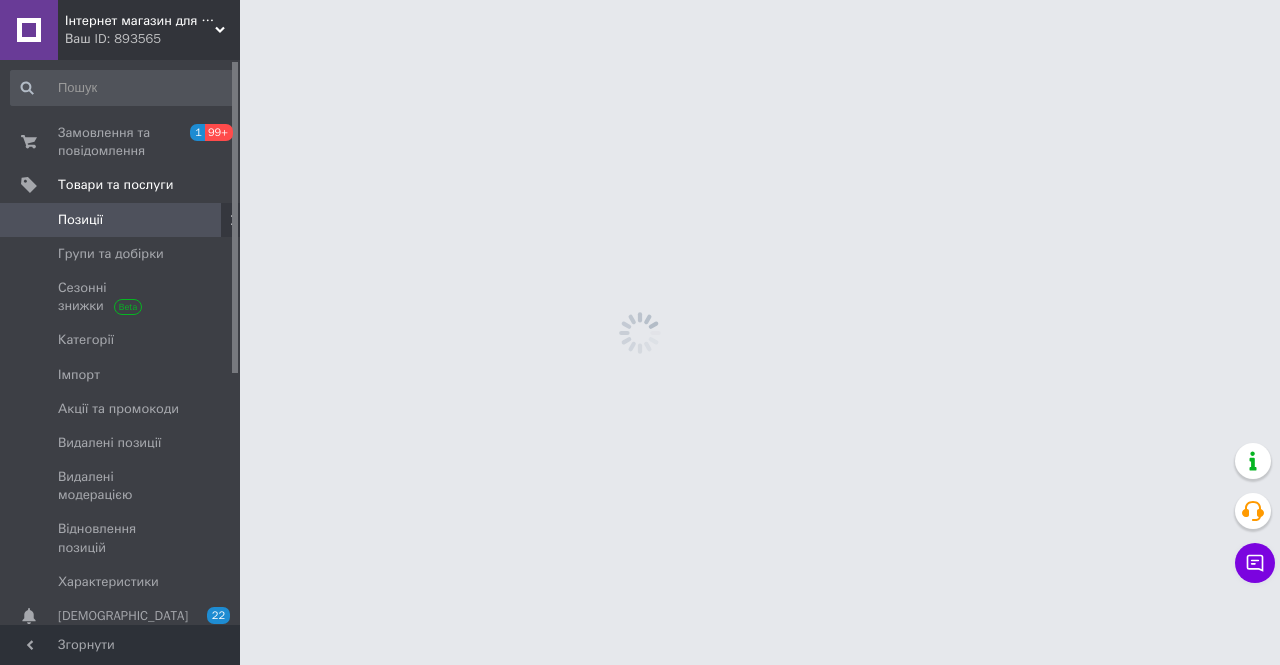 drag, startPoint x: 88, startPoint y: 125, endPoint x: 123, endPoint y: 97, distance: 44.82187 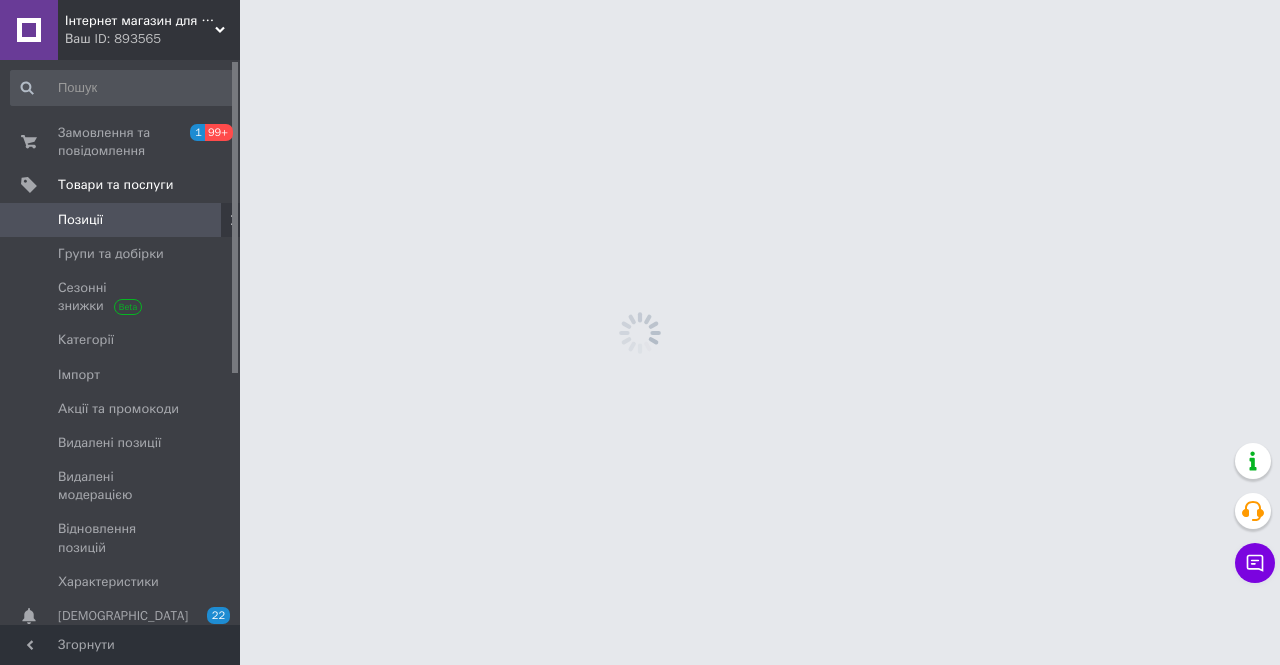 click on "Замовлення та повідомлення" at bounding box center (121, 142) 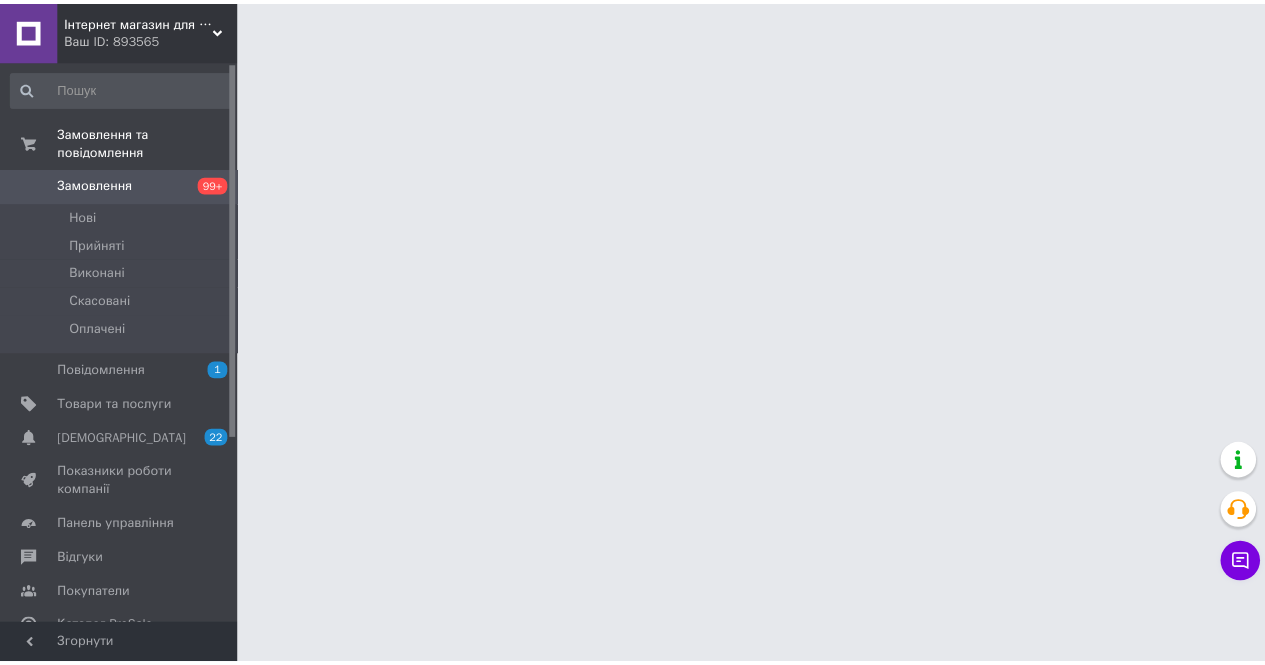 scroll, scrollTop: 0, scrollLeft: 0, axis: both 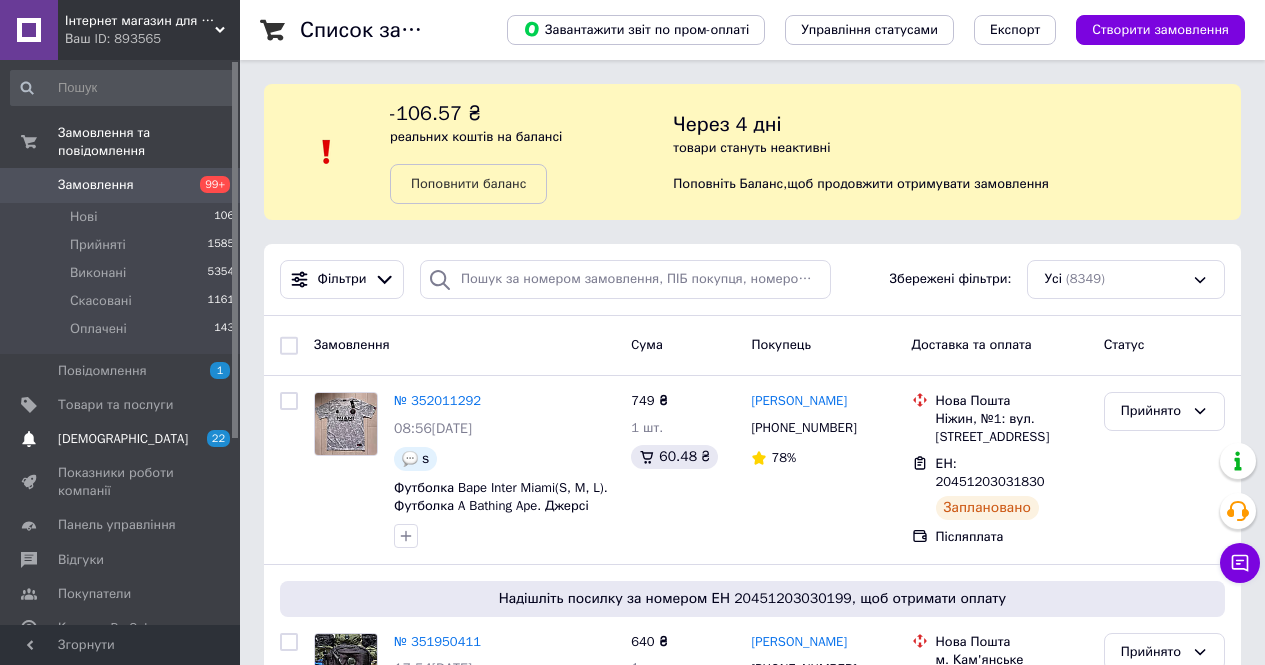 click on "[DEMOGRAPHIC_DATA]" at bounding box center [123, 439] 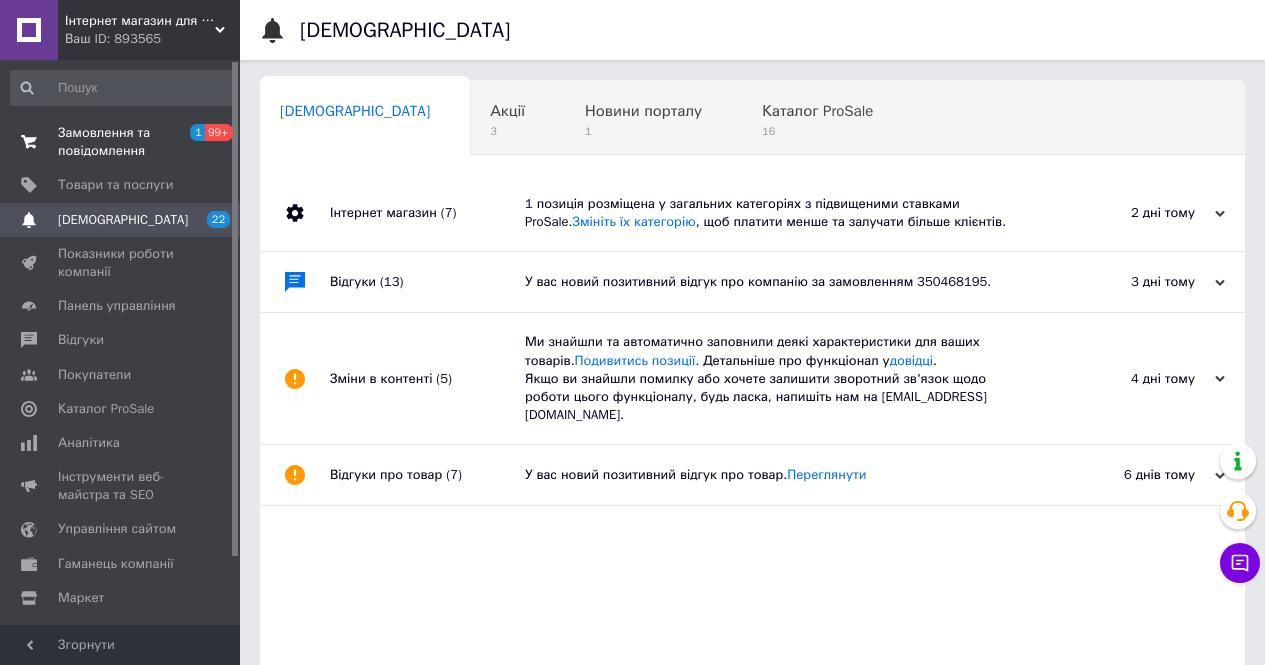 click on "Замовлення та повідомлення" at bounding box center (121, 142) 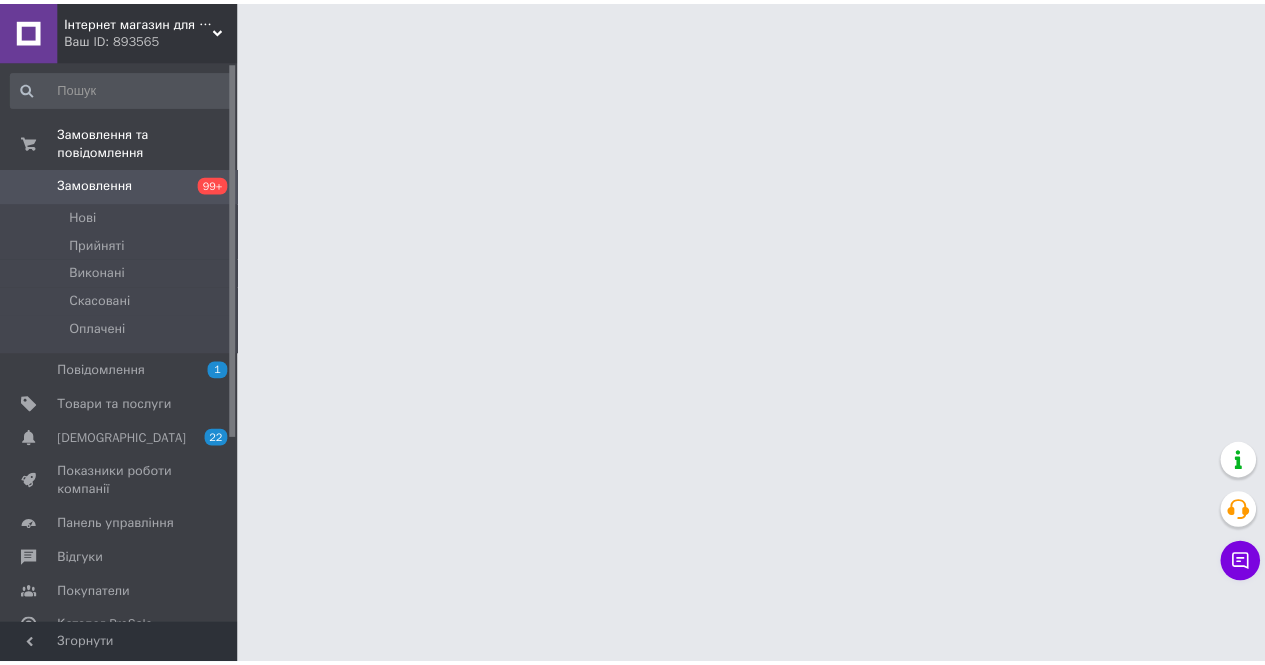scroll, scrollTop: 0, scrollLeft: 0, axis: both 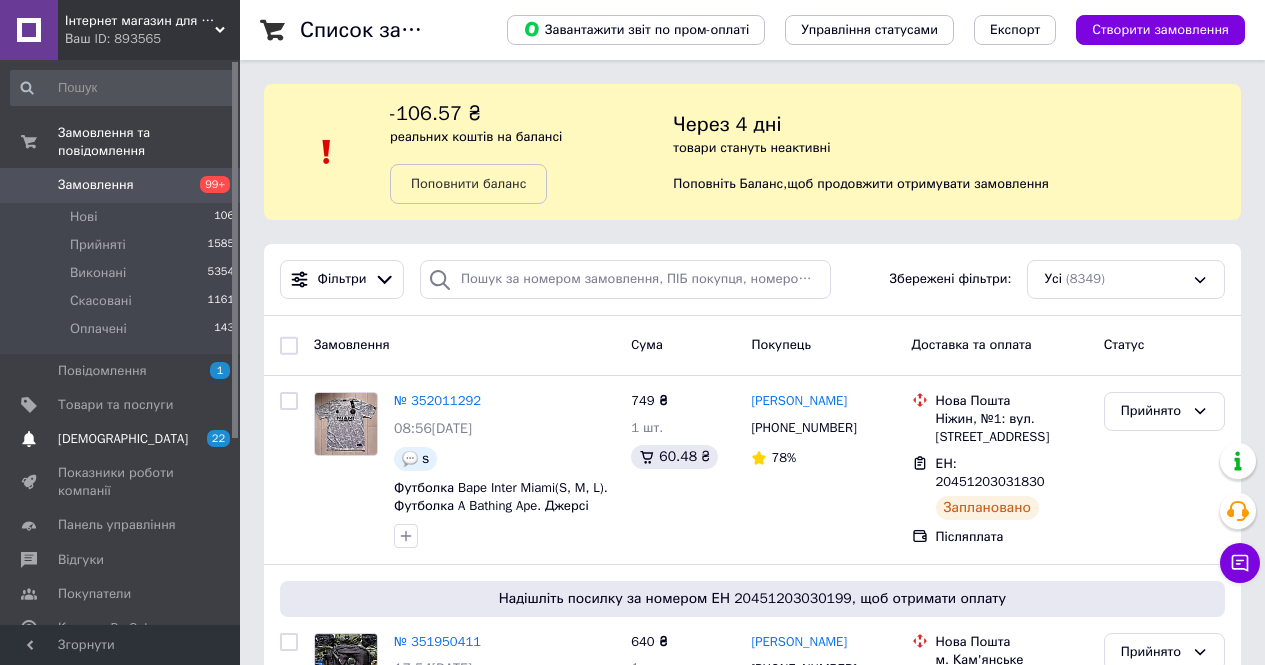 click on "[DEMOGRAPHIC_DATA]" at bounding box center (123, 439) 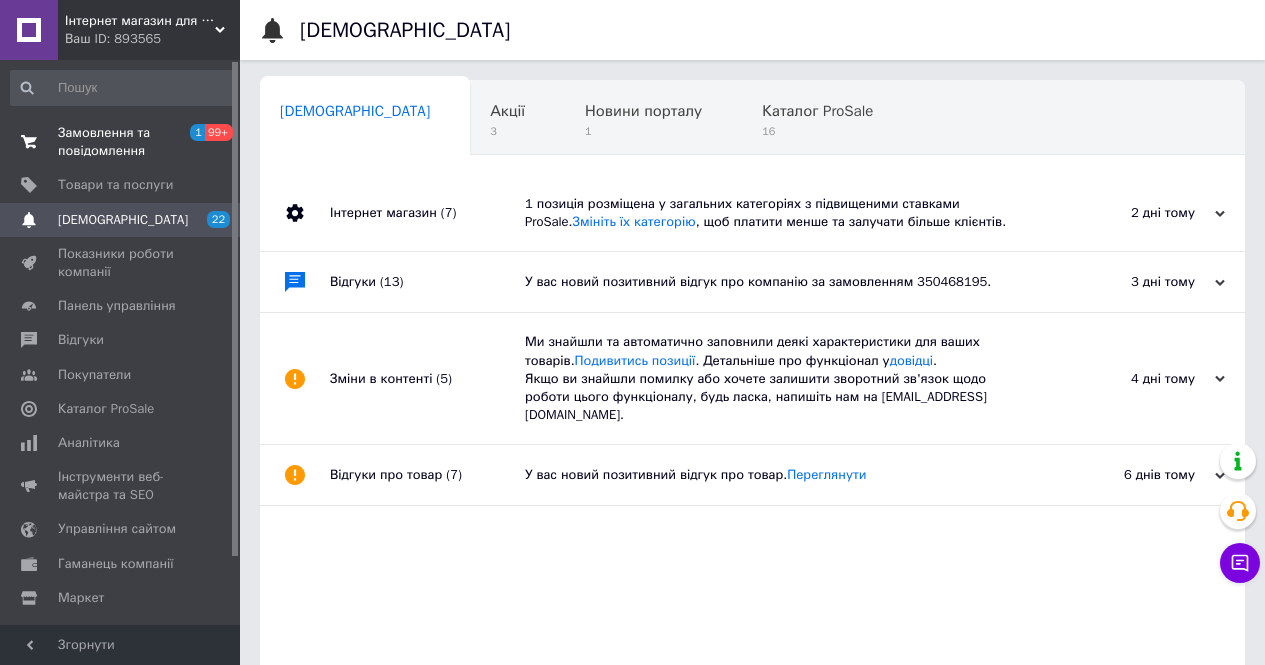 click on "Замовлення та повідомлення" at bounding box center (121, 142) 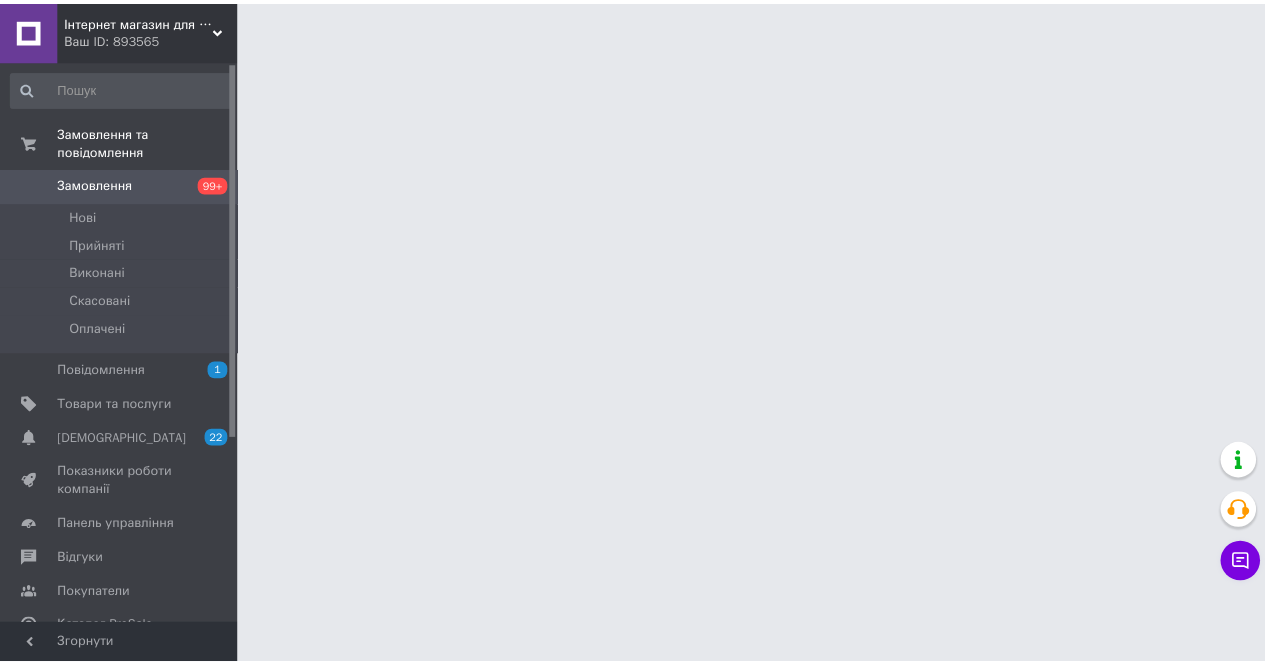 scroll, scrollTop: 0, scrollLeft: 0, axis: both 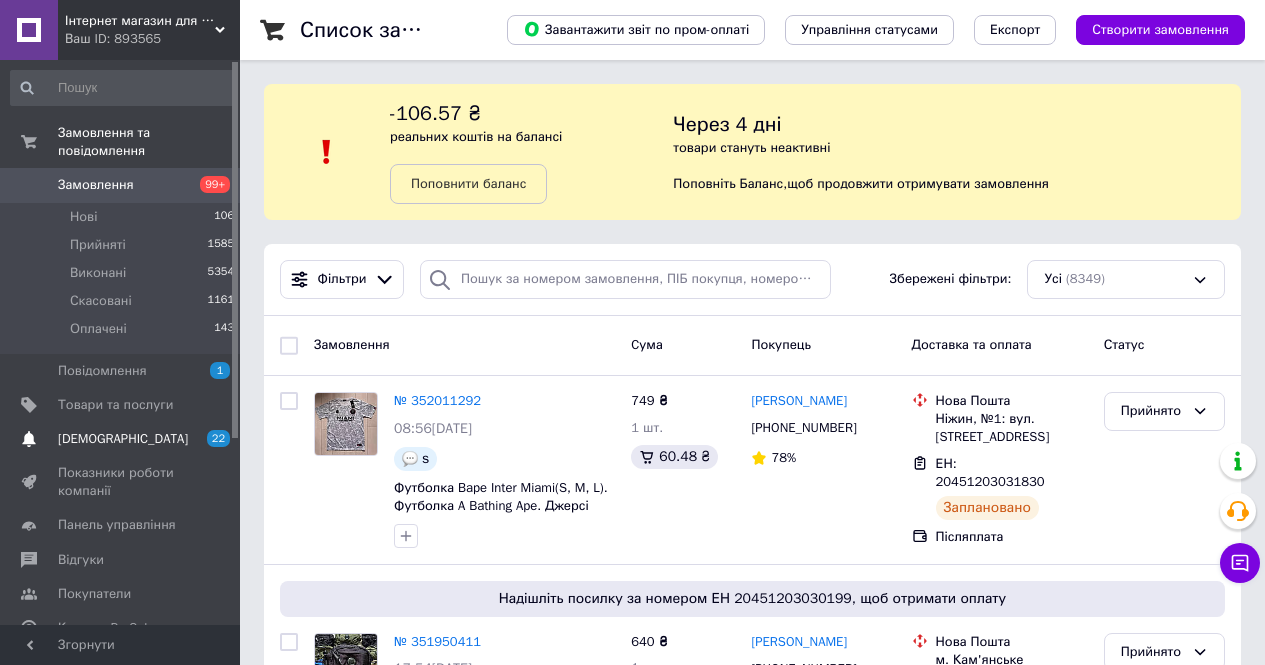click on "[DEMOGRAPHIC_DATA]" at bounding box center [123, 439] 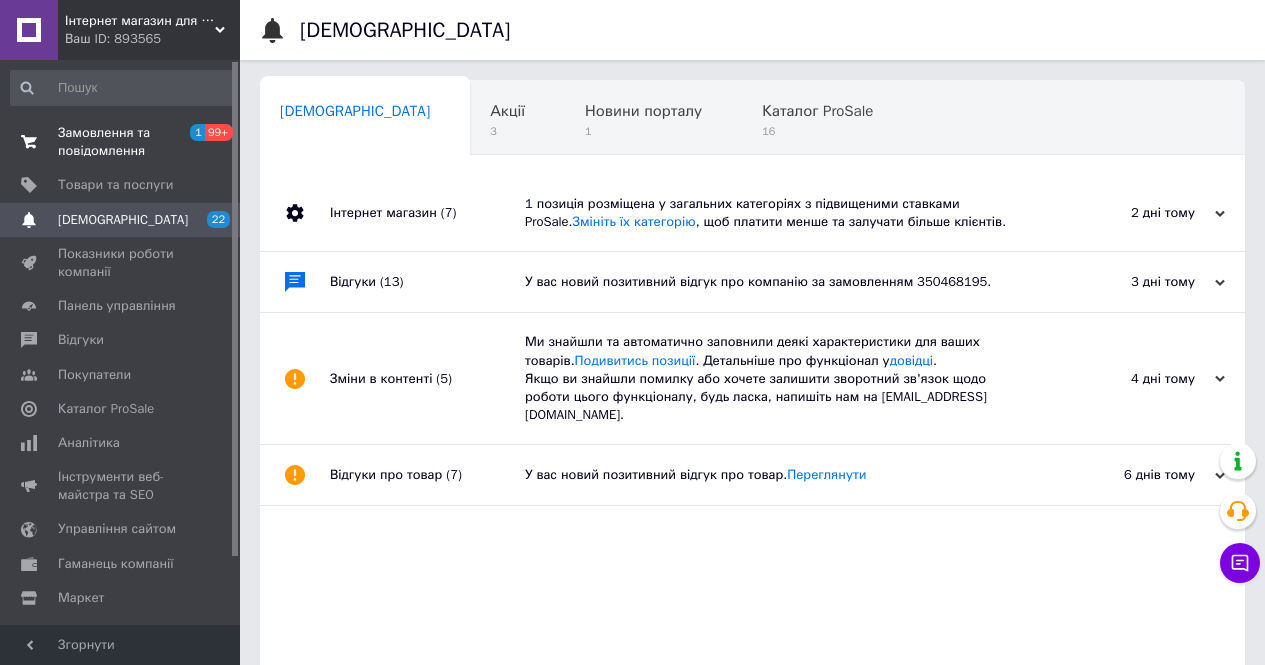 click on "Замовлення та повідомлення" at bounding box center [121, 142] 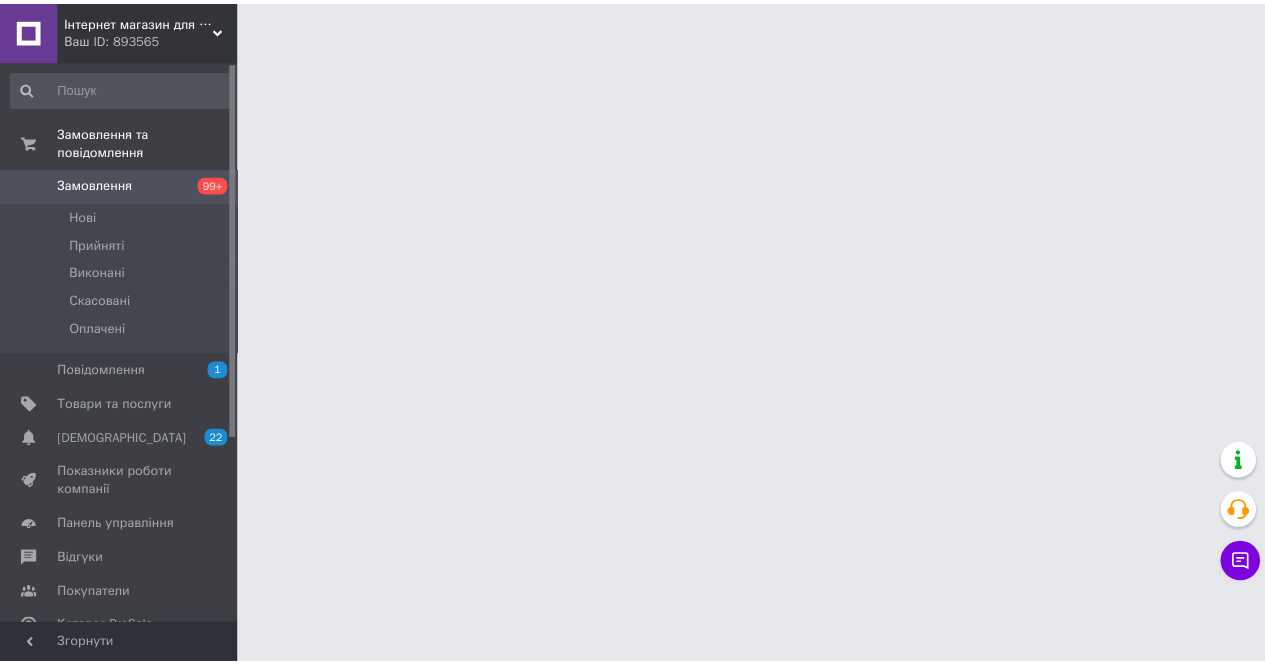 scroll, scrollTop: 0, scrollLeft: 0, axis: both 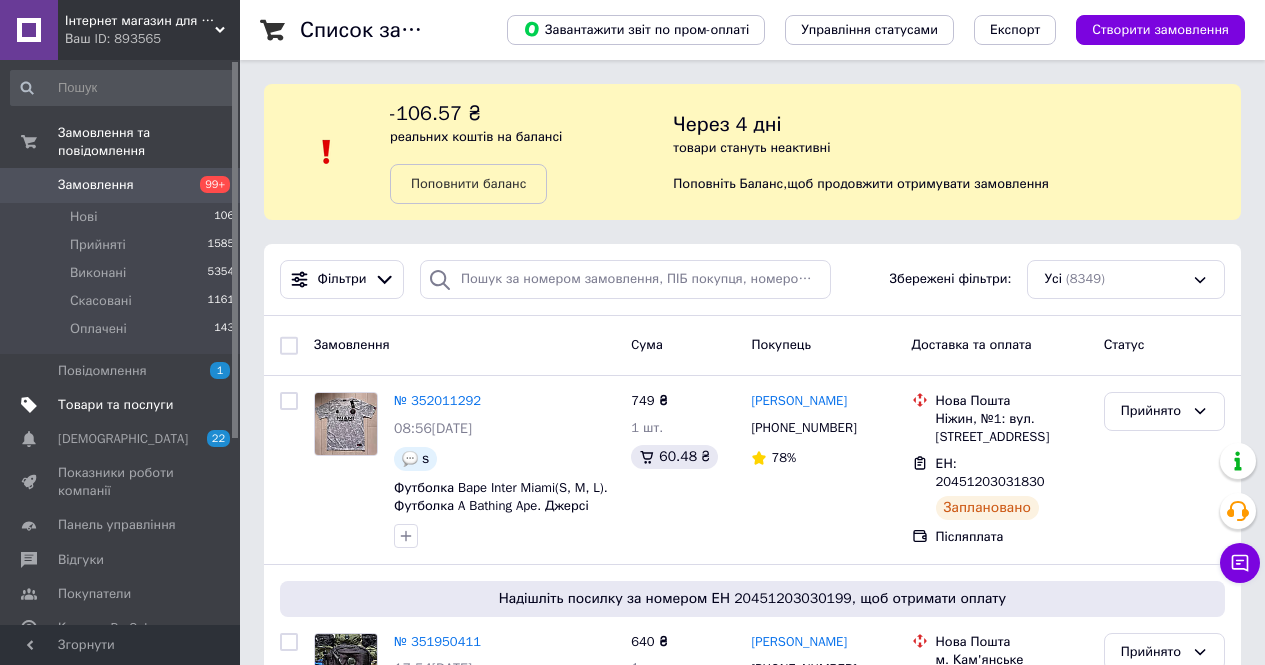 click on "Товари та послуги" at bounding box center [115, 405] 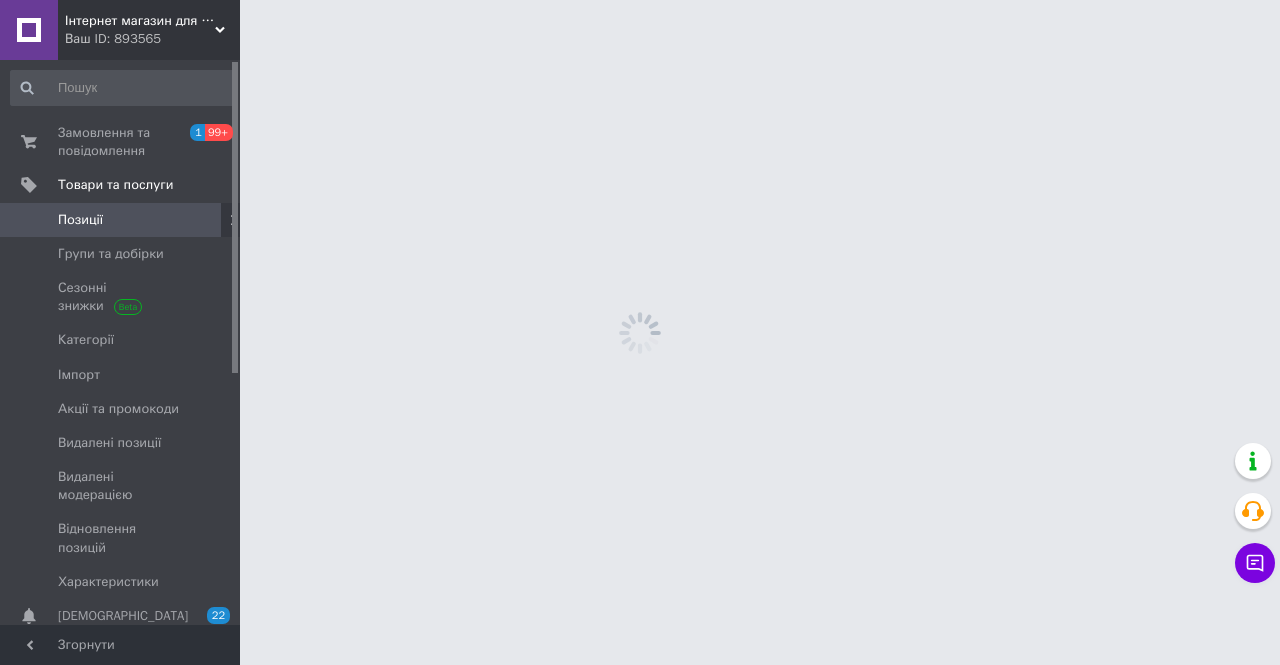 drag, startPoint x: 79, startPoint y: 138, endPoint x: 139, endPoint y: 85, distance: 80.05623 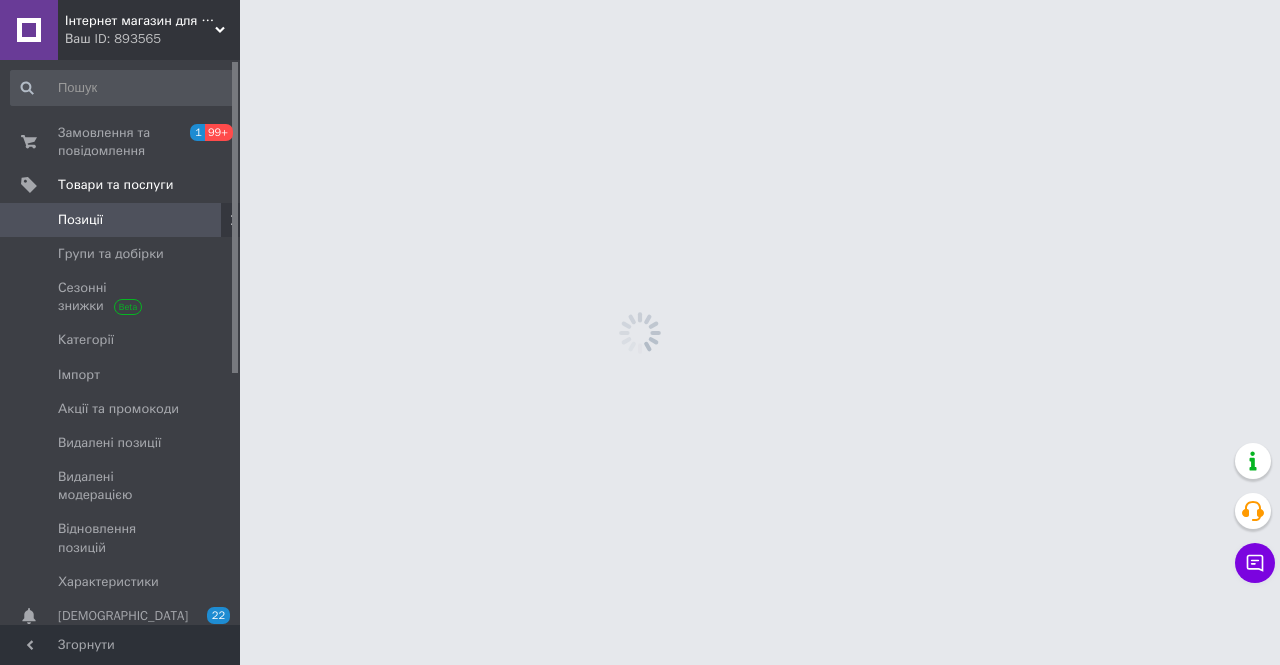 click on "Замовлення та повідомлення" at bounding box center [121, 142] 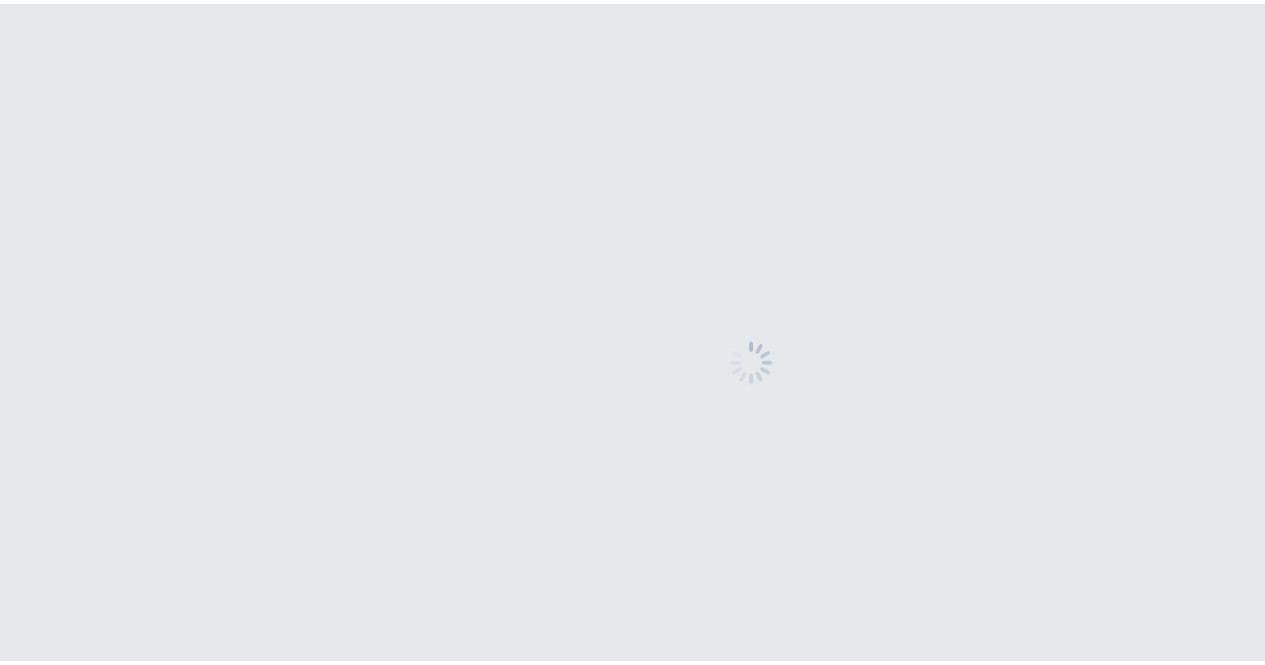 scroll, scrollTop: 0, scrollLeft: 0, axis: both 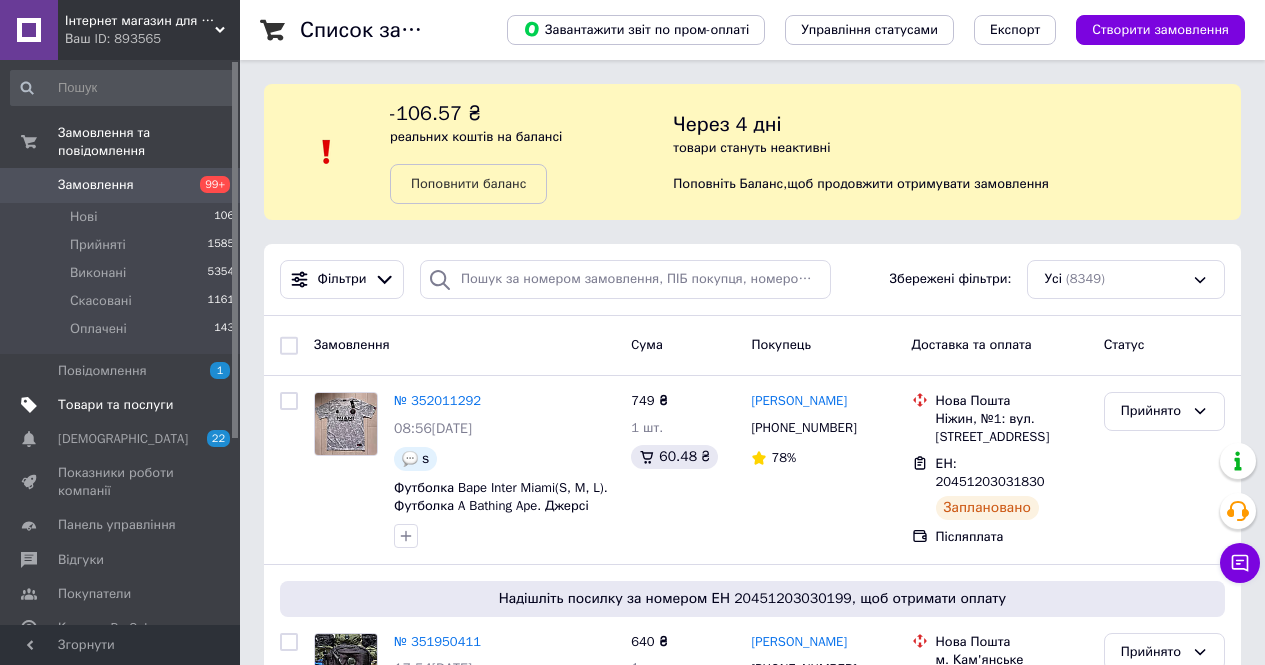 click on "Товари та послуги" at bounding box center [115, 405] 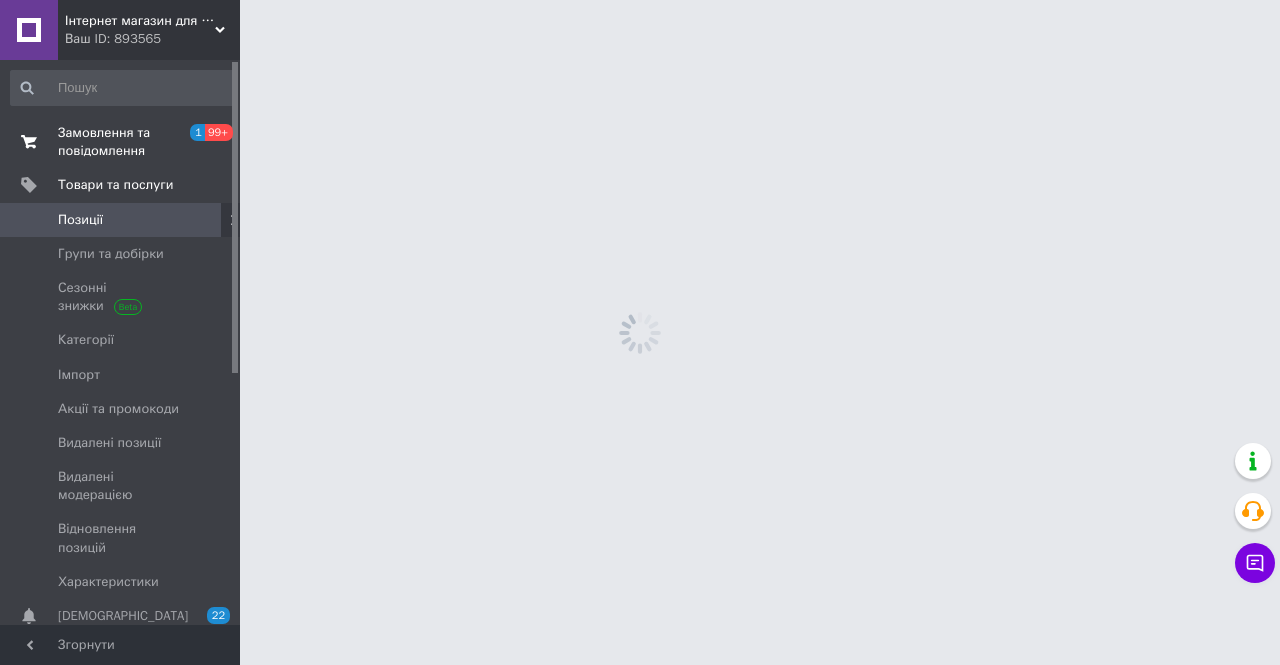 click on "Замовлення та повідомлення" at bounding box center [121, 142] 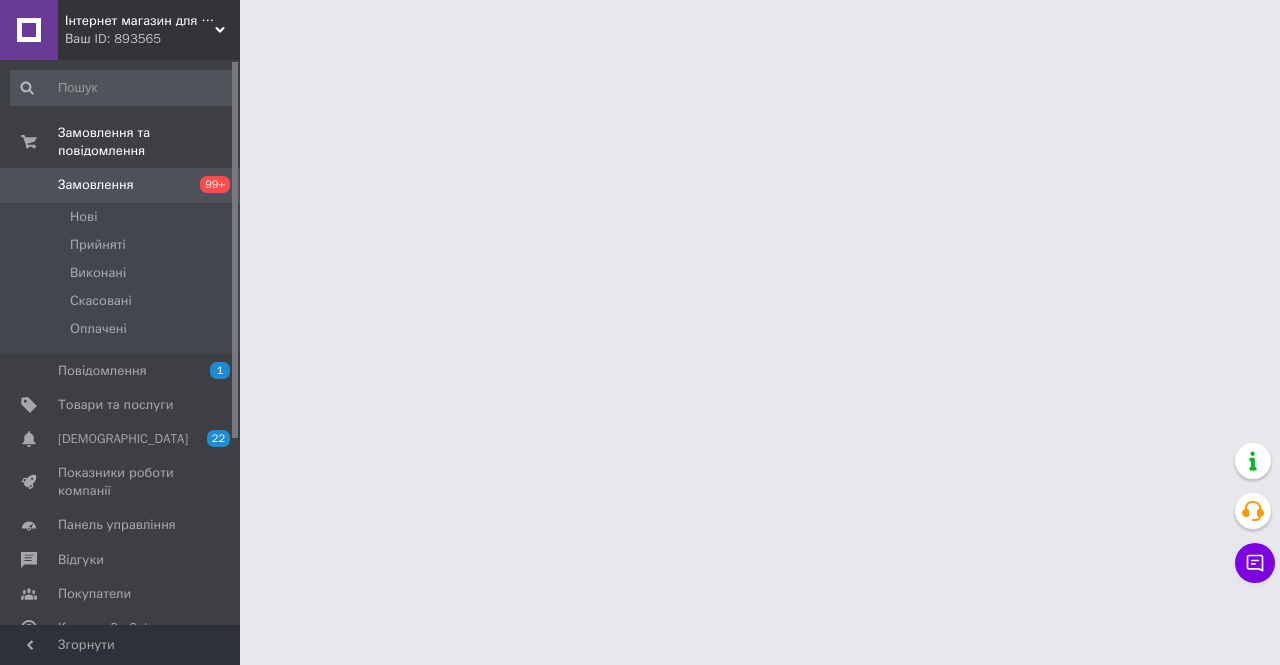 scroll, scrollTop: 0, scrollLeft: 0, axis: both 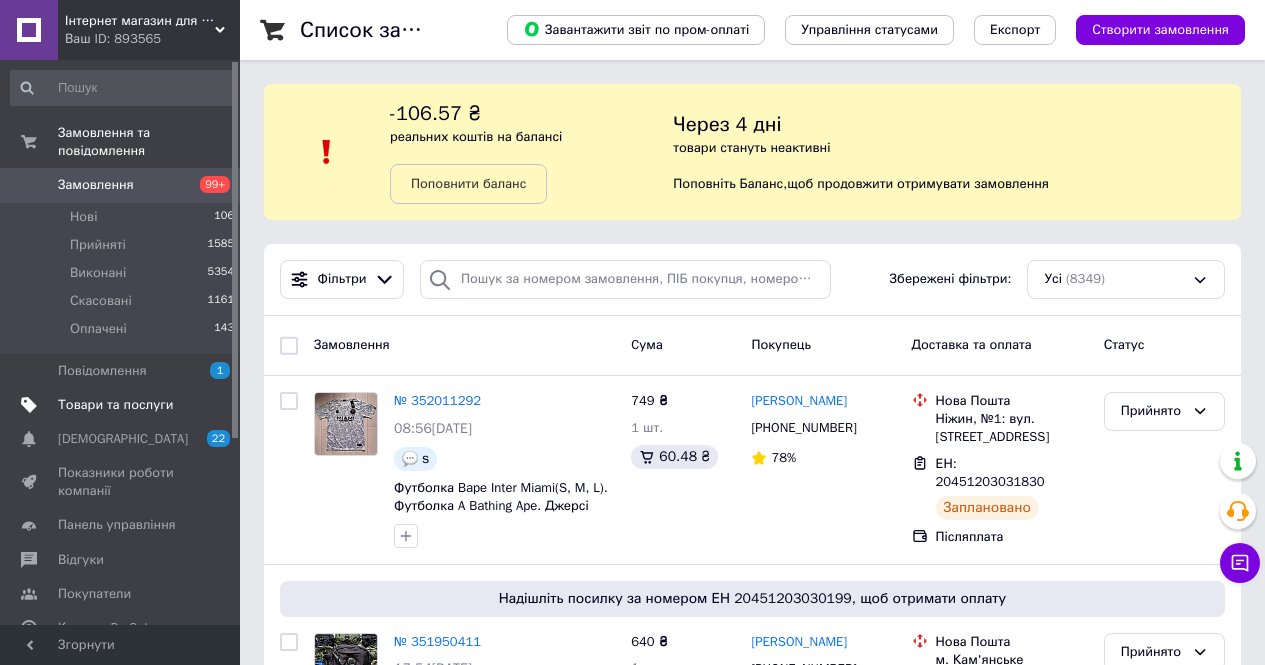 click on "Товари та послуги" at bounding box center (123, 405) 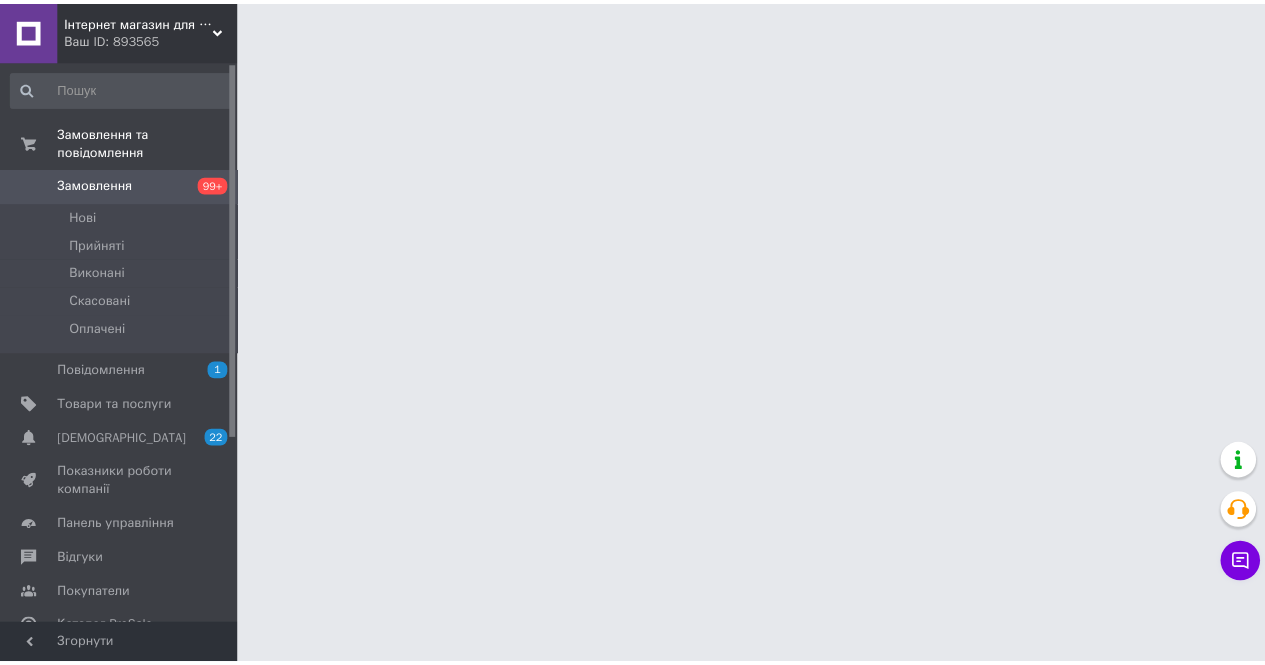 scroll, scrollTop: 0, scrollLeft: 0, axis: both 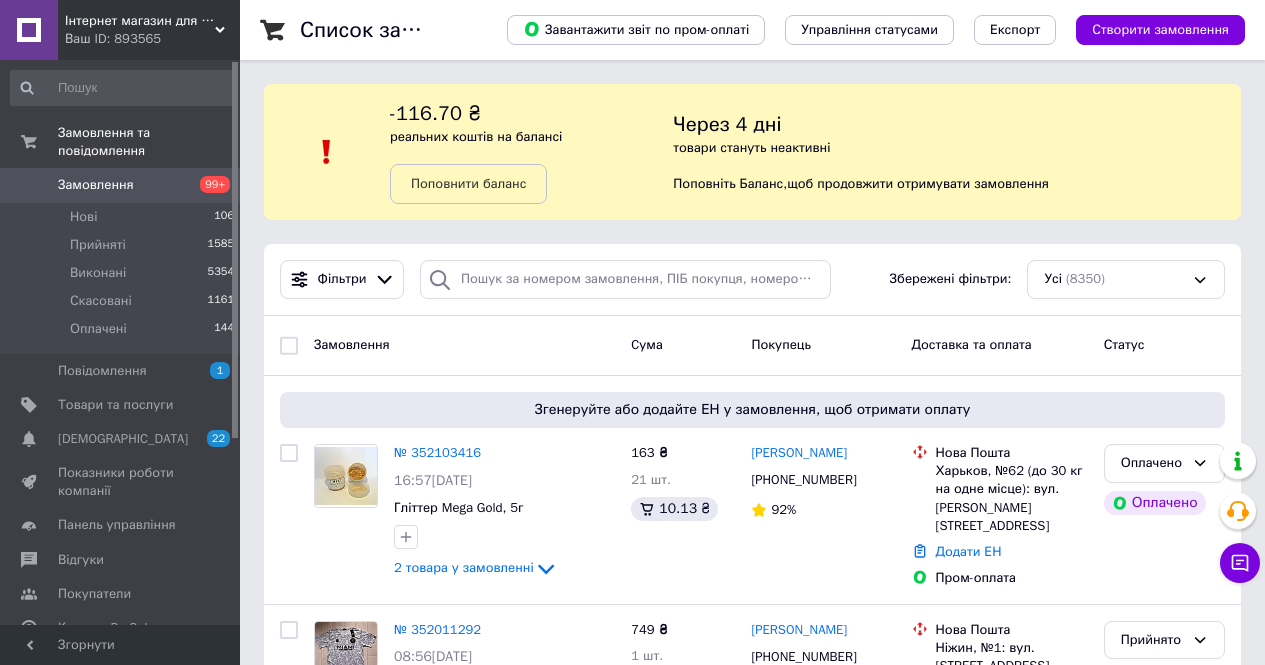 click on "Інтернет магазин для кондитерів   Торт Декор" at bounding box center [140, 21] 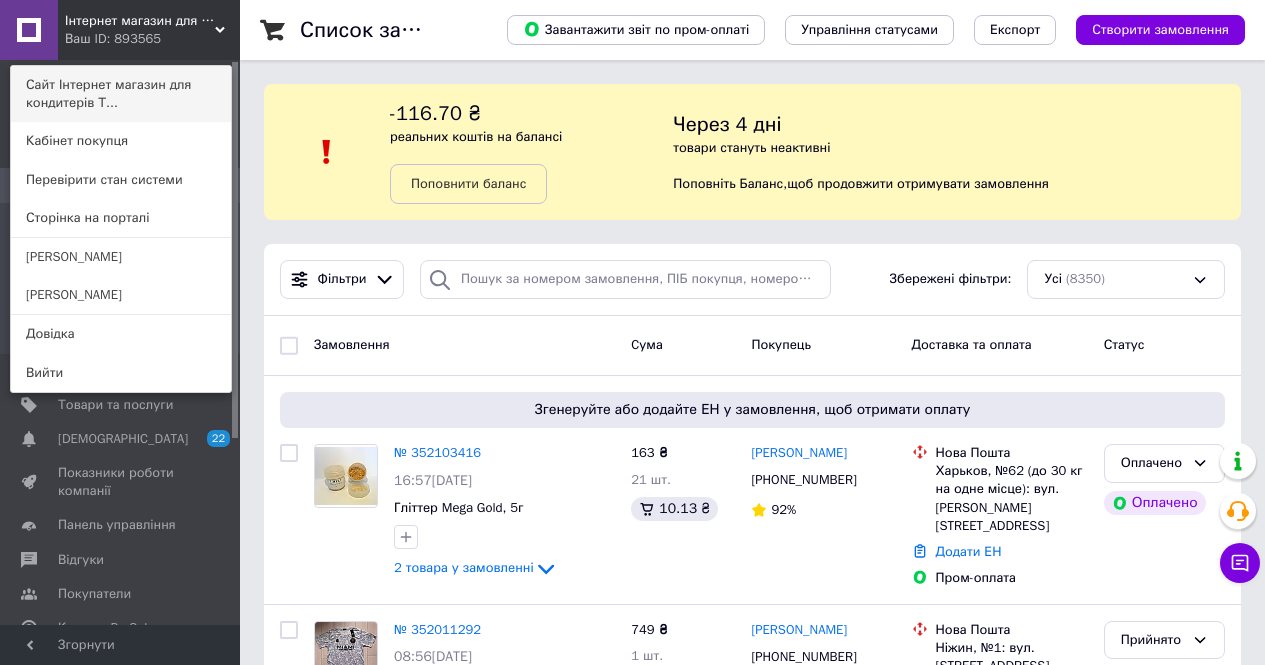 click on "Сайт Інтернет магазин для кондитерів   Т..." at bounding box center [121, 94] 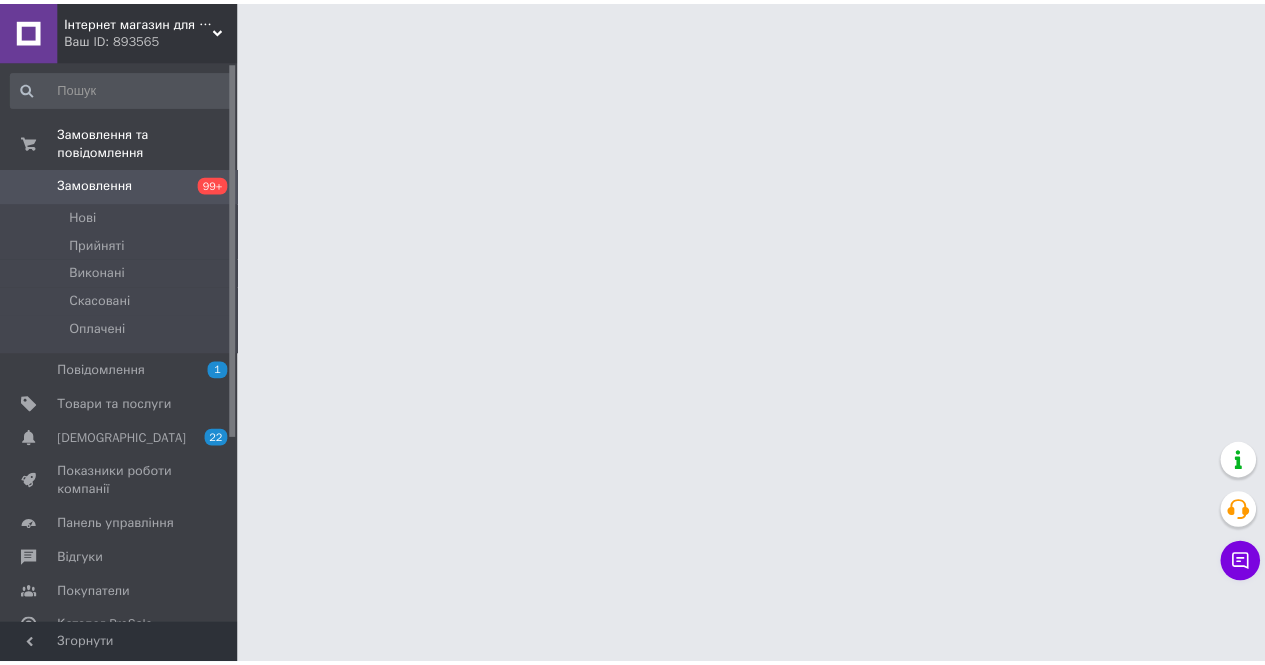 scroll, scrollTop: 0, scrollLeft: 0, axis: both 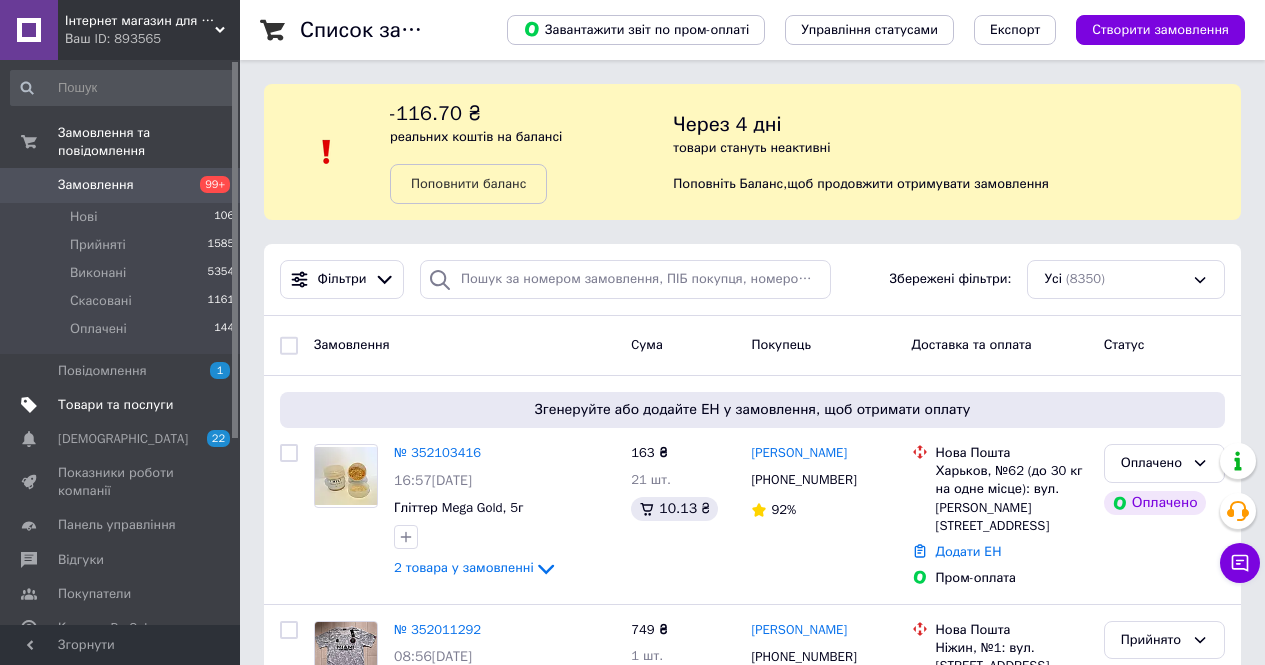 click on "Товари та послуги" at bounding box center [115, 405] 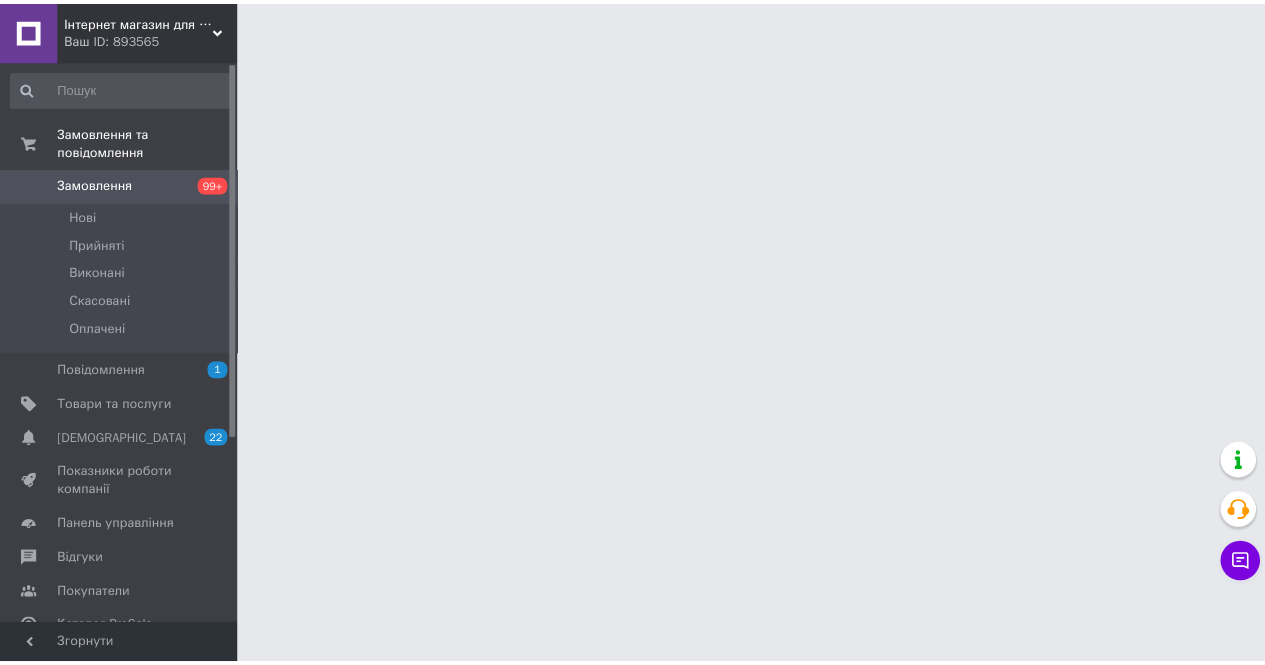 scroll, scrollTop: 0, scrollLeft: 0, axis: both 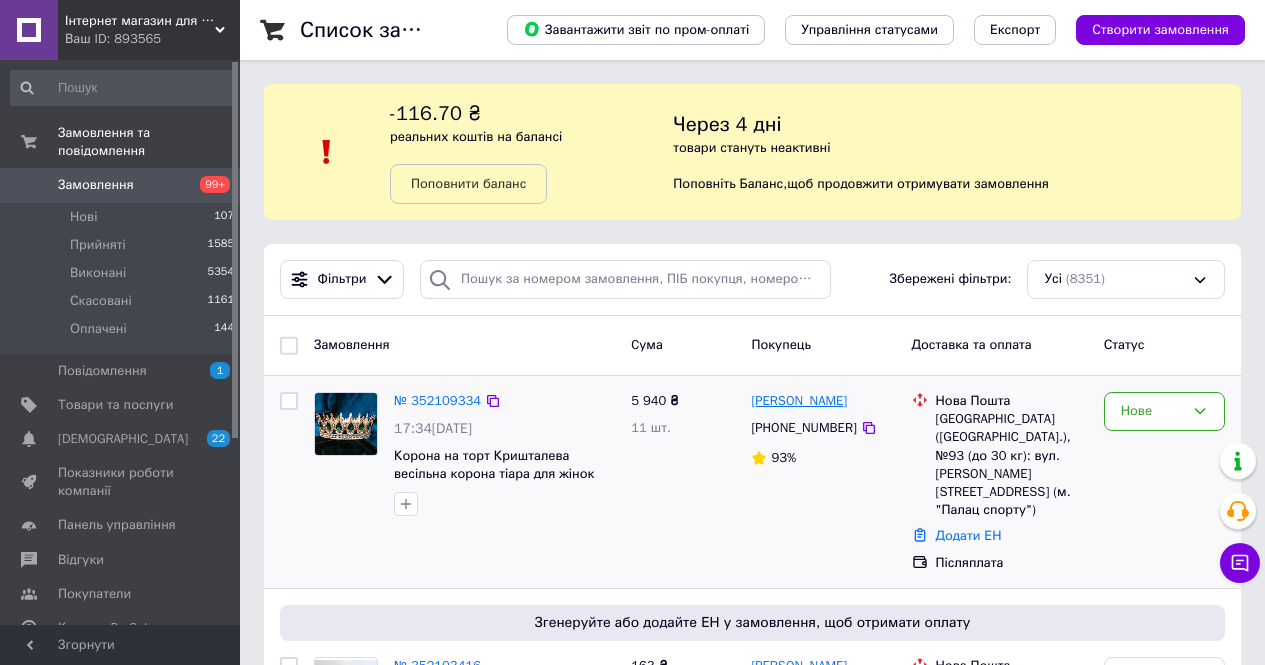 click on "[PERSON_NAME]" at bounding box center [799, 401] 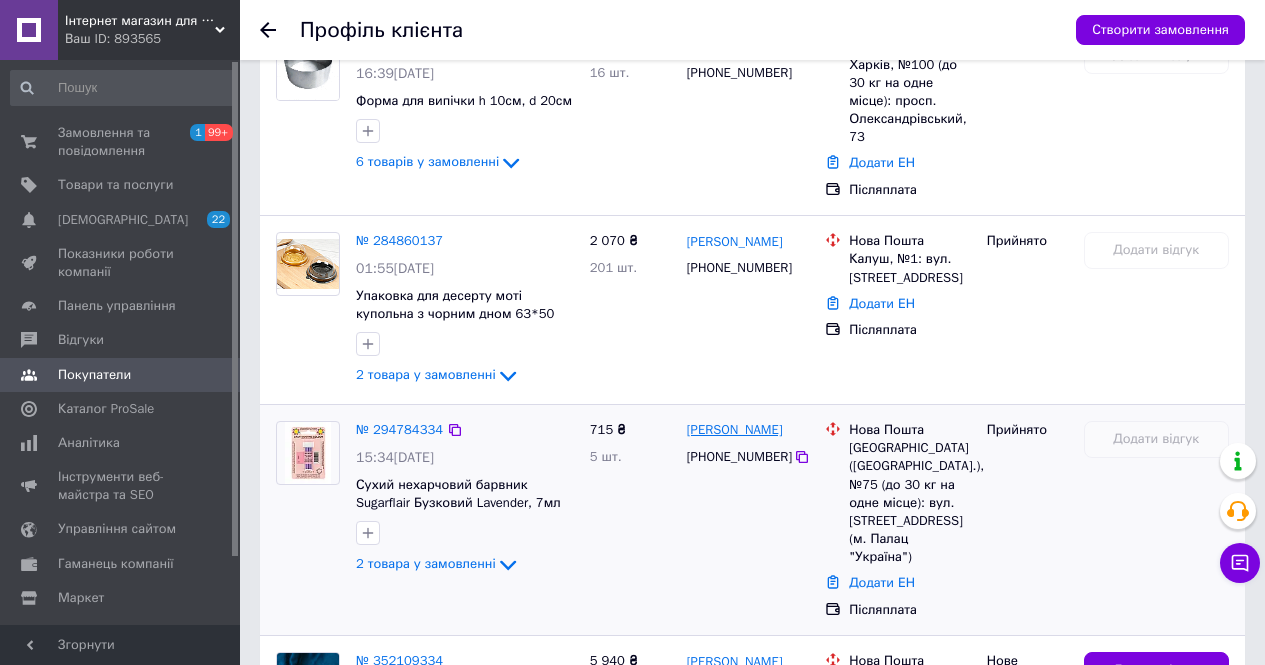 scroll, scrollTop: 814, scrollLeft: 0, axis: vertical 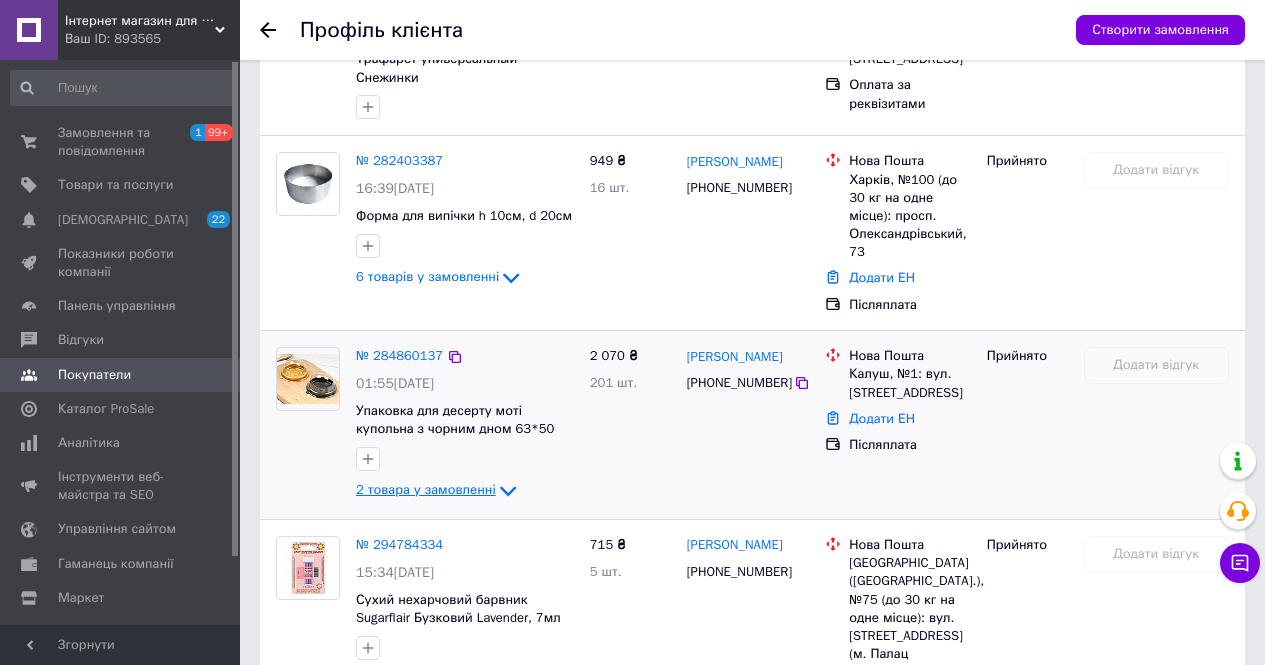 click on "2 товара у замовленні" at bounding box center (426, 490) 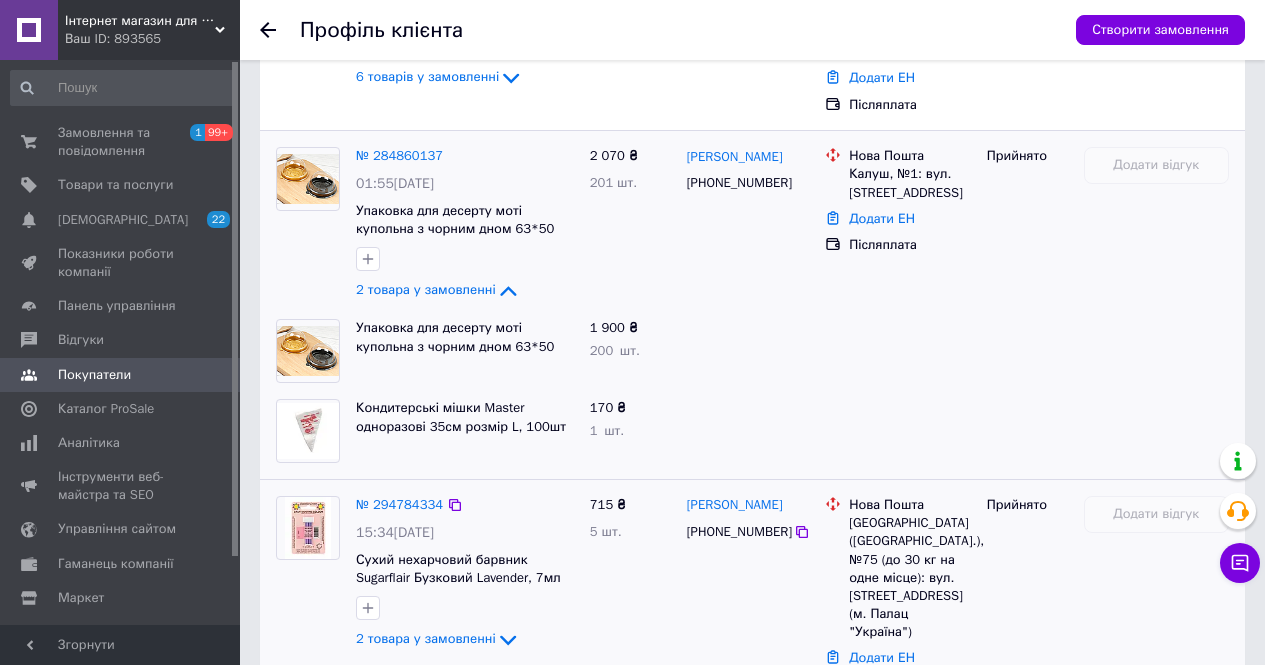 scroll, scrollTop: 1214, scrollLeft: 0, axis: vertical 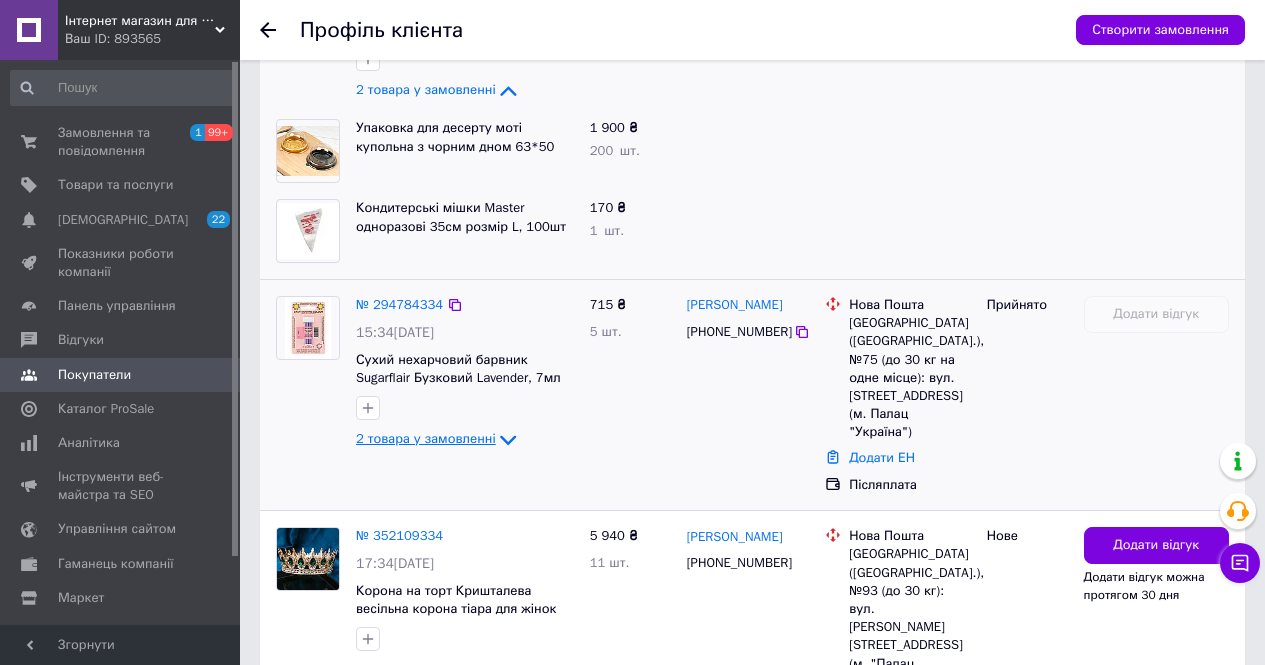 click on "2 товара у замовленні" at bounding box center (426, 438) 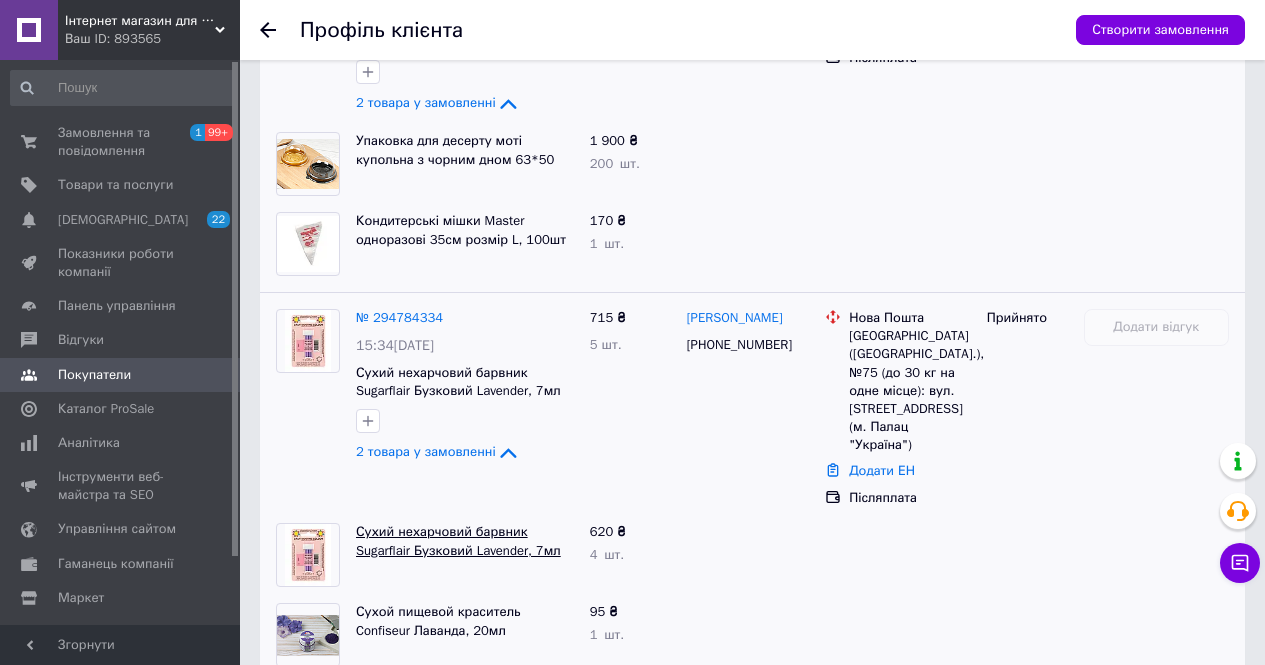 scroll, scrollTop: 1234, scrollLeft: 0, axis: vertical 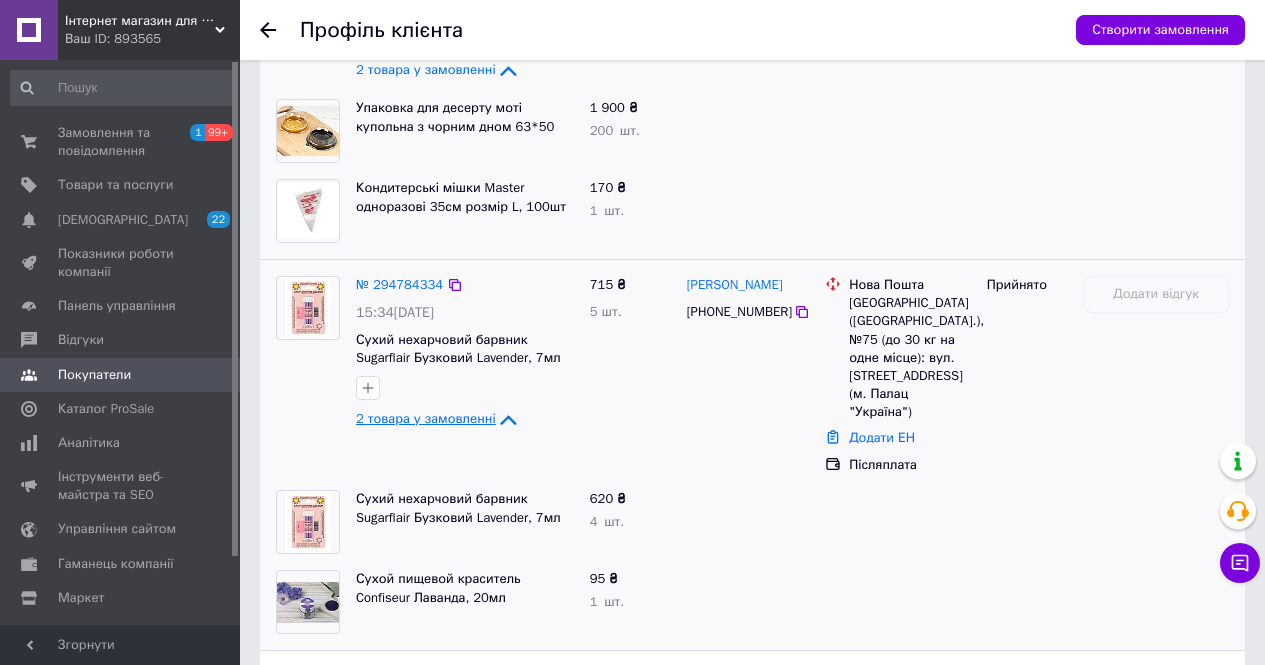 click on "2 товара у замовленні" at bounding box center [426, 418] 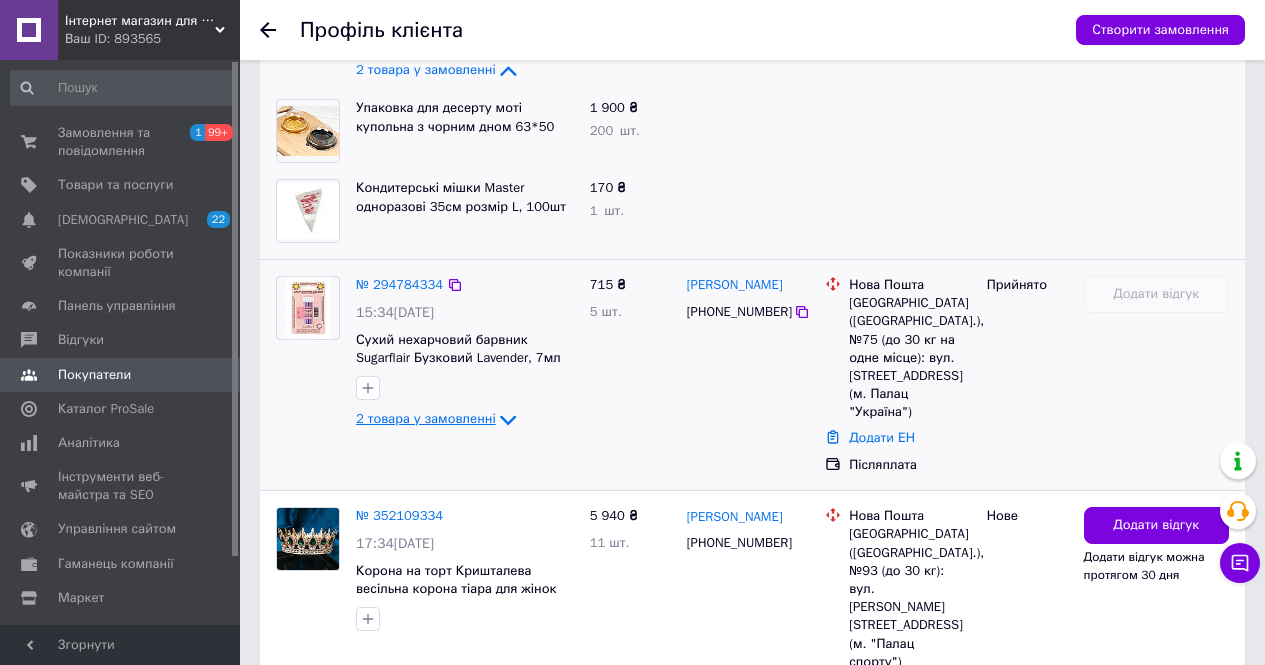 click on "2 товара у замовленні" at bounding box center (426, 418) 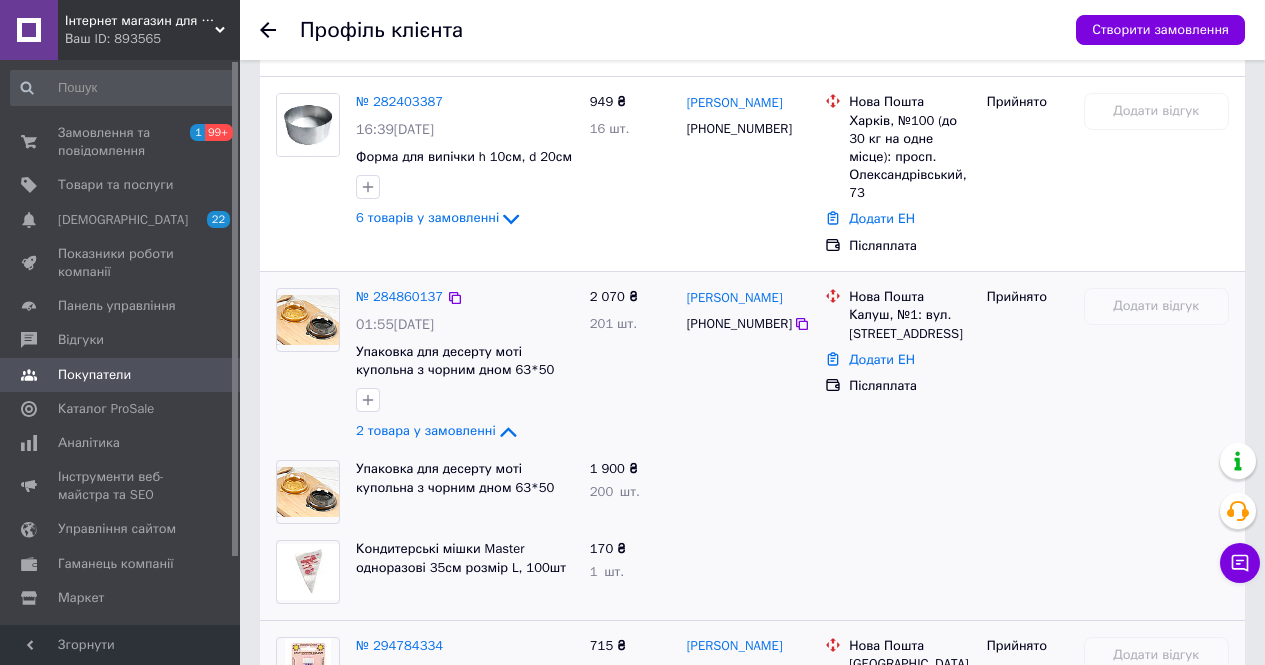 scroll, scrollTop: 734, scrollLeft: 0, axis: vertical 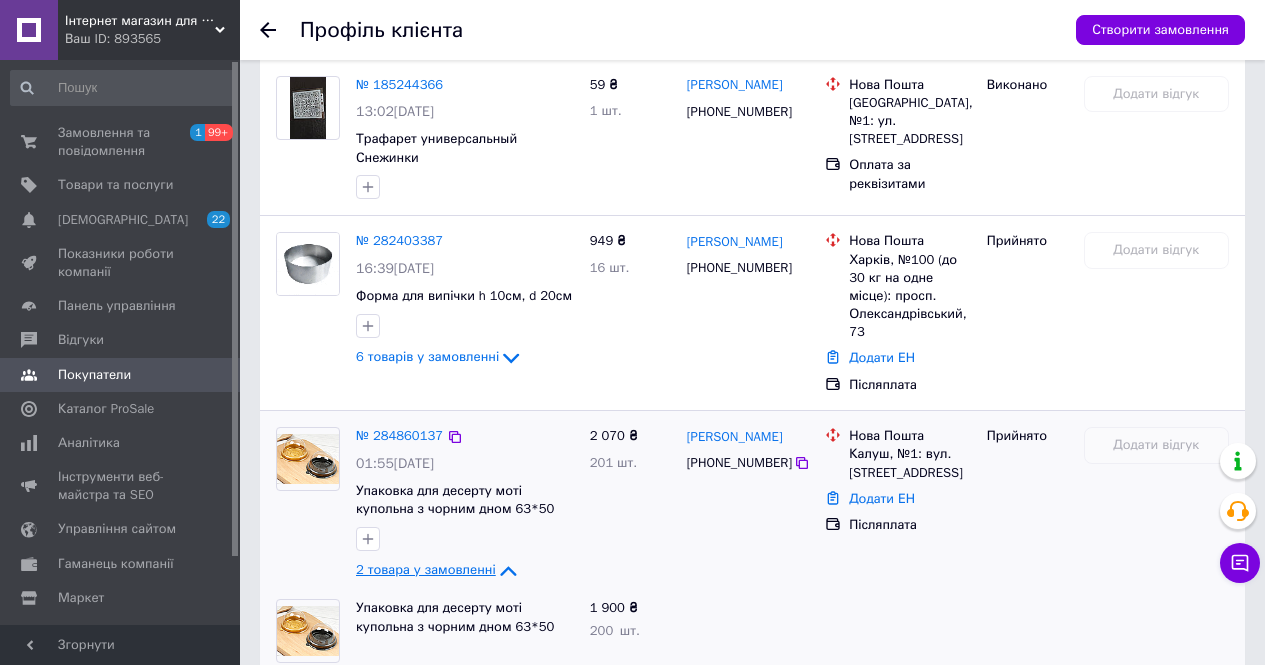 click on "2 товара у замовленні" at bounding box center (426, 570) 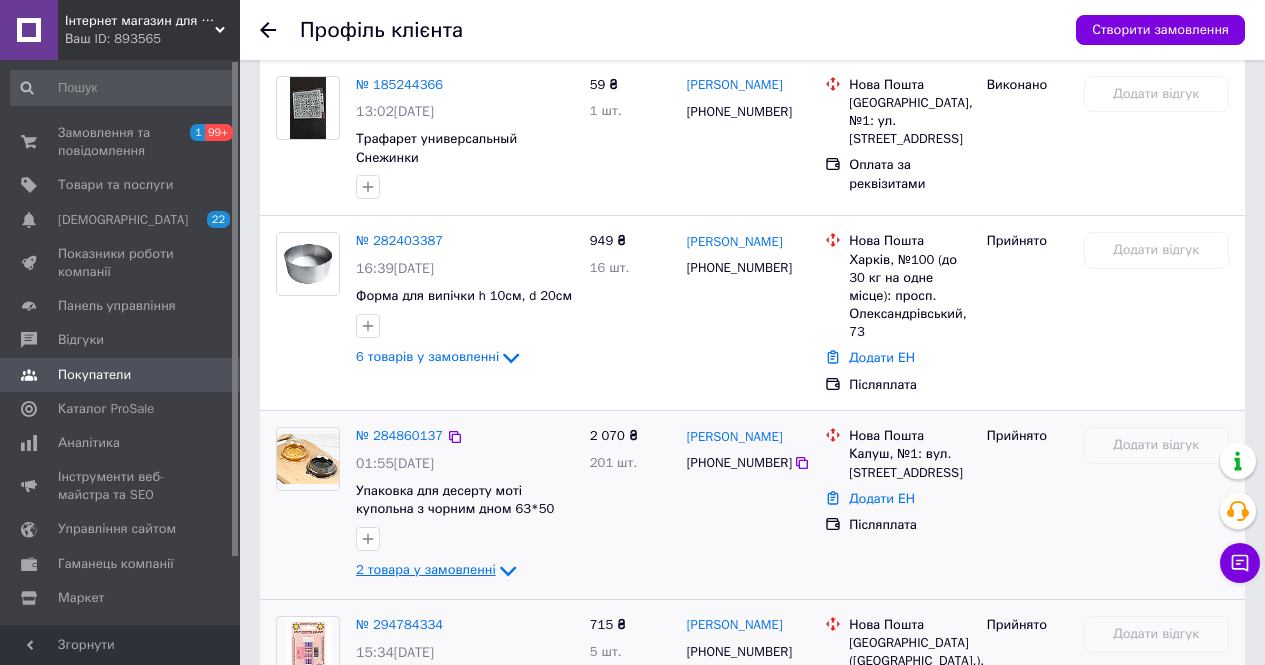 click on "2 товара у замовленні" at bounding box center [426, 570] 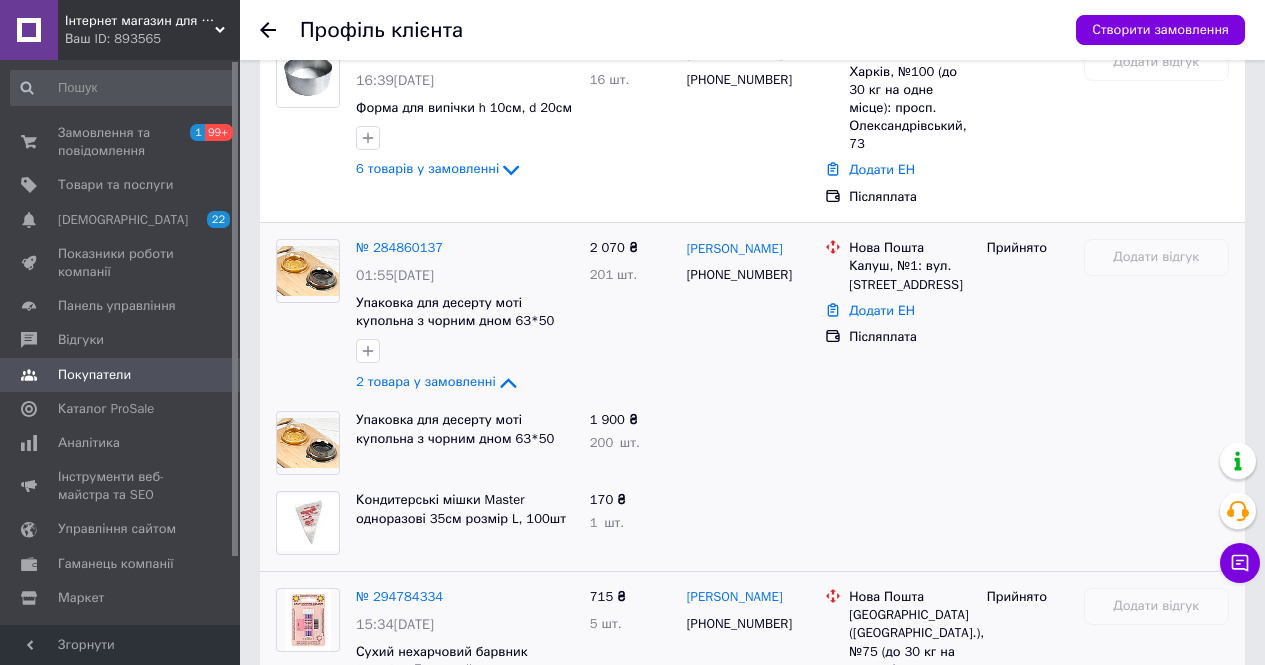 scroll, scrollTop: 834, scrollLeft: 0, axis: vertical 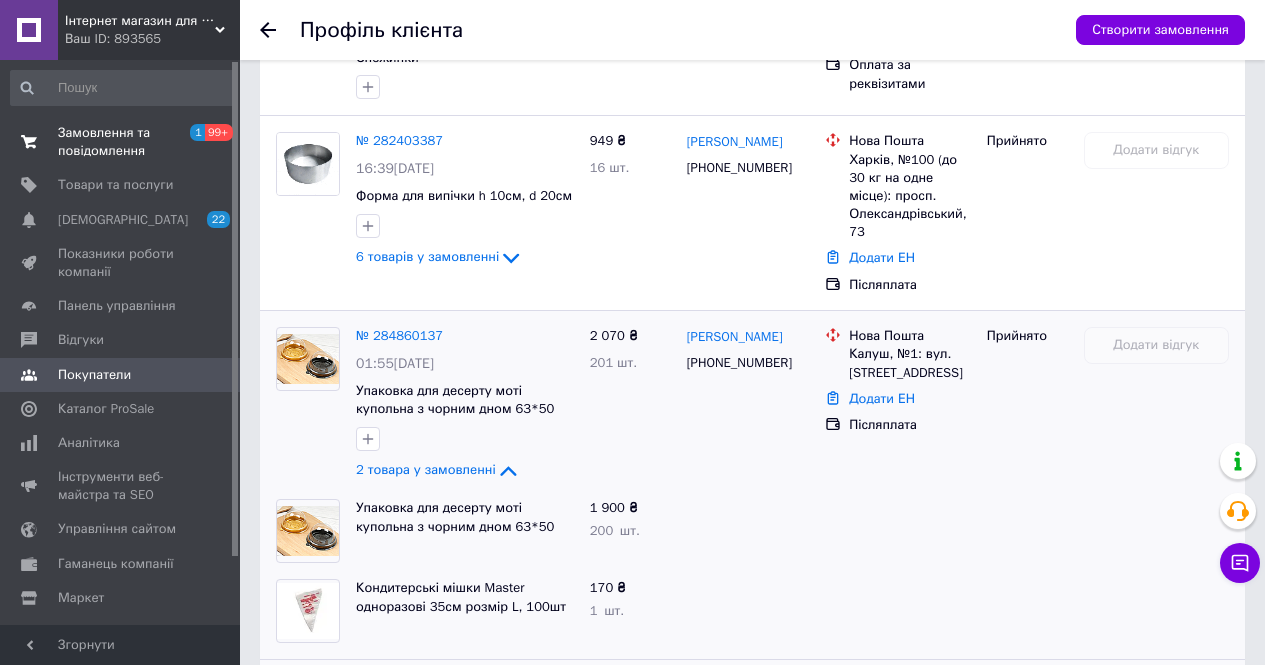 click on "Замовлення та повідомлення" at bounding box center (121, 142) 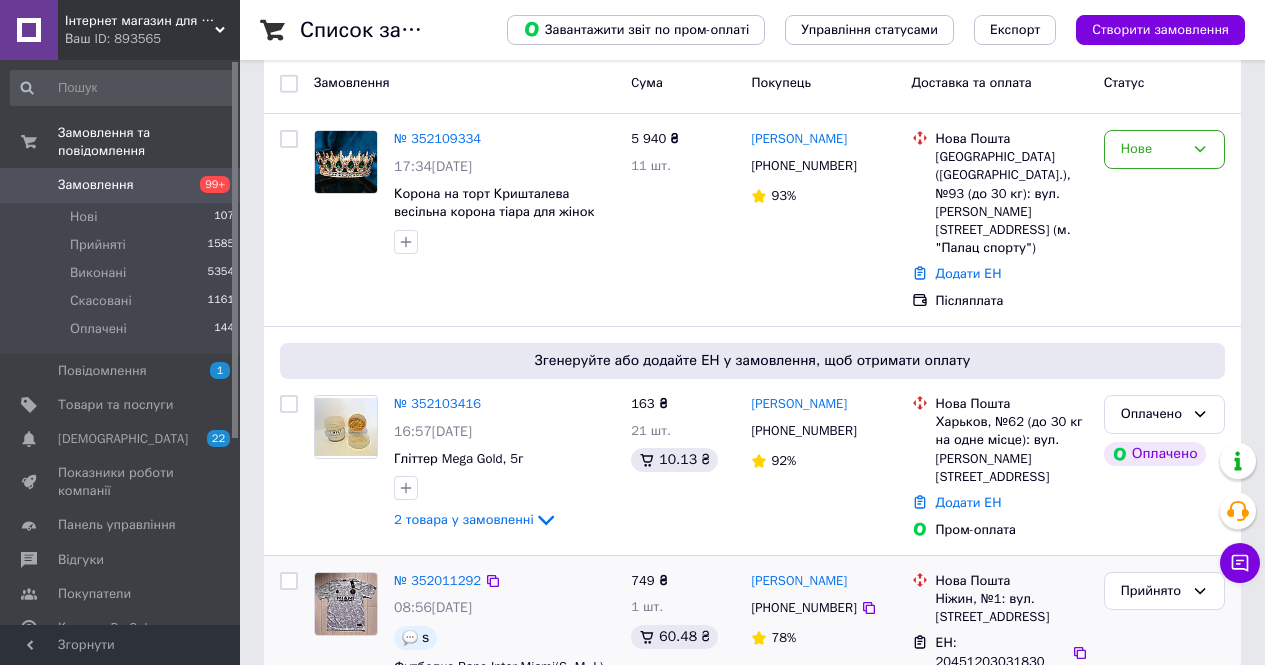 scroll, scrollTop: 300, scrollLeft: 0, axis: vertical 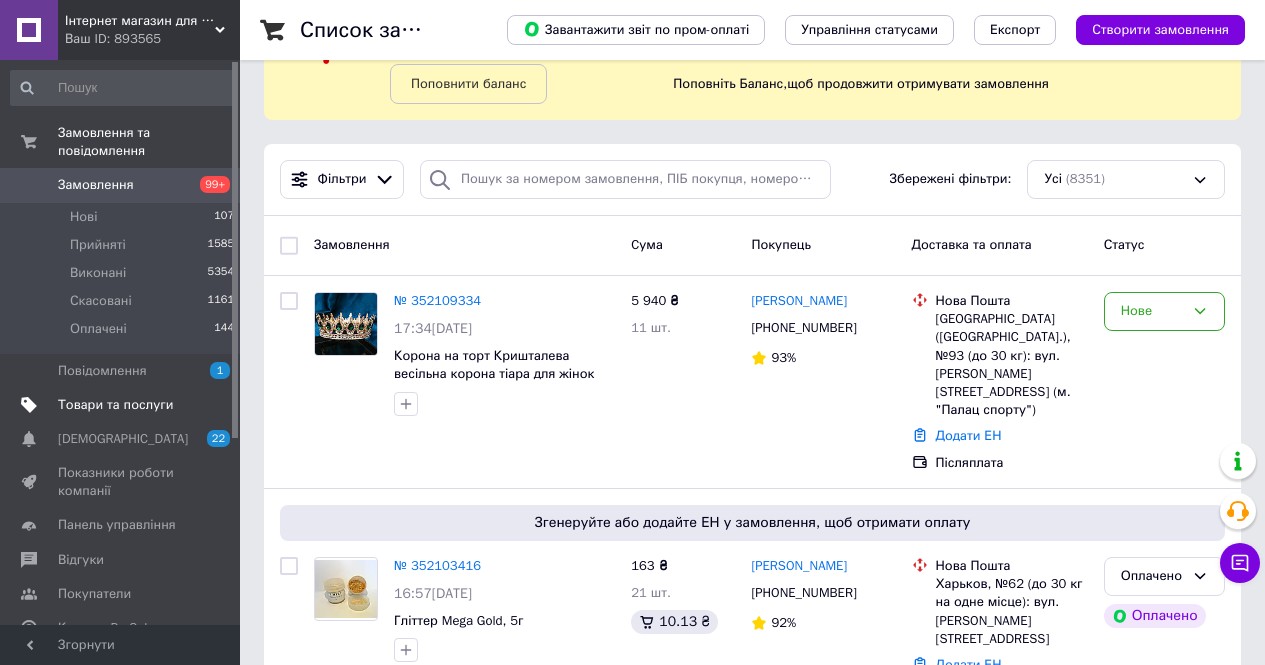 click on "Товари та послуги" at bounding box center (115, 405) 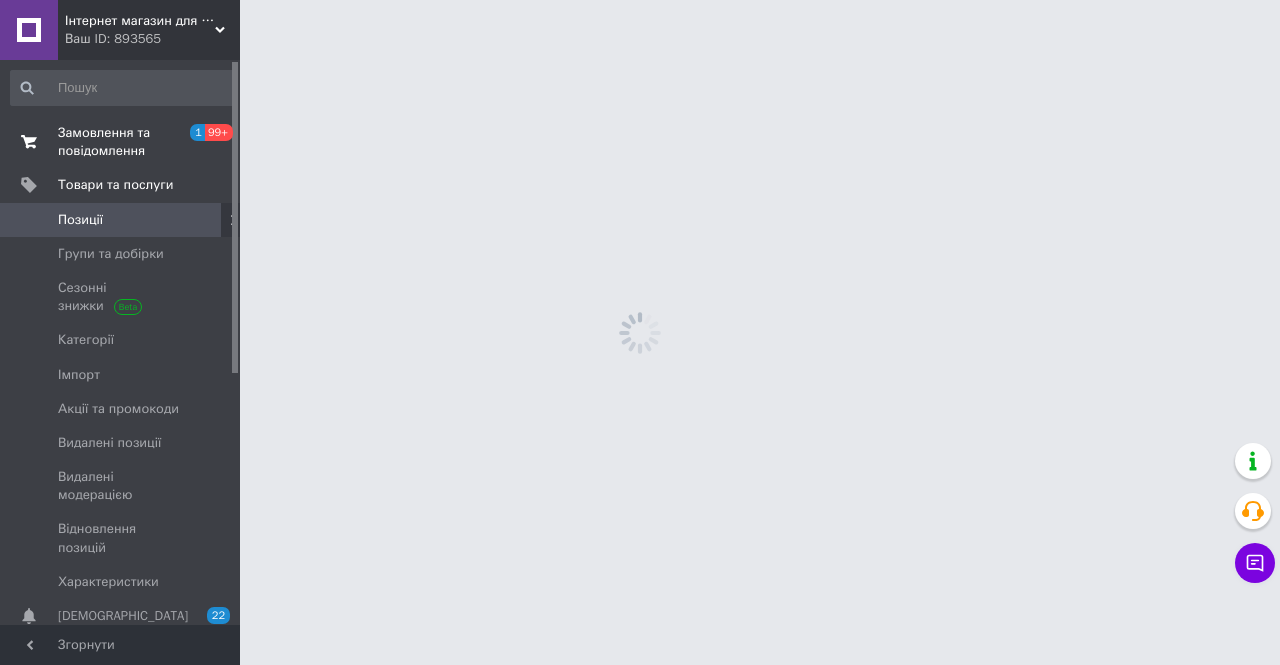 drag, startPoint x: 107, startPoint y: 128, endPoint x: 130, endPoint y: 137, distance: 24.698177 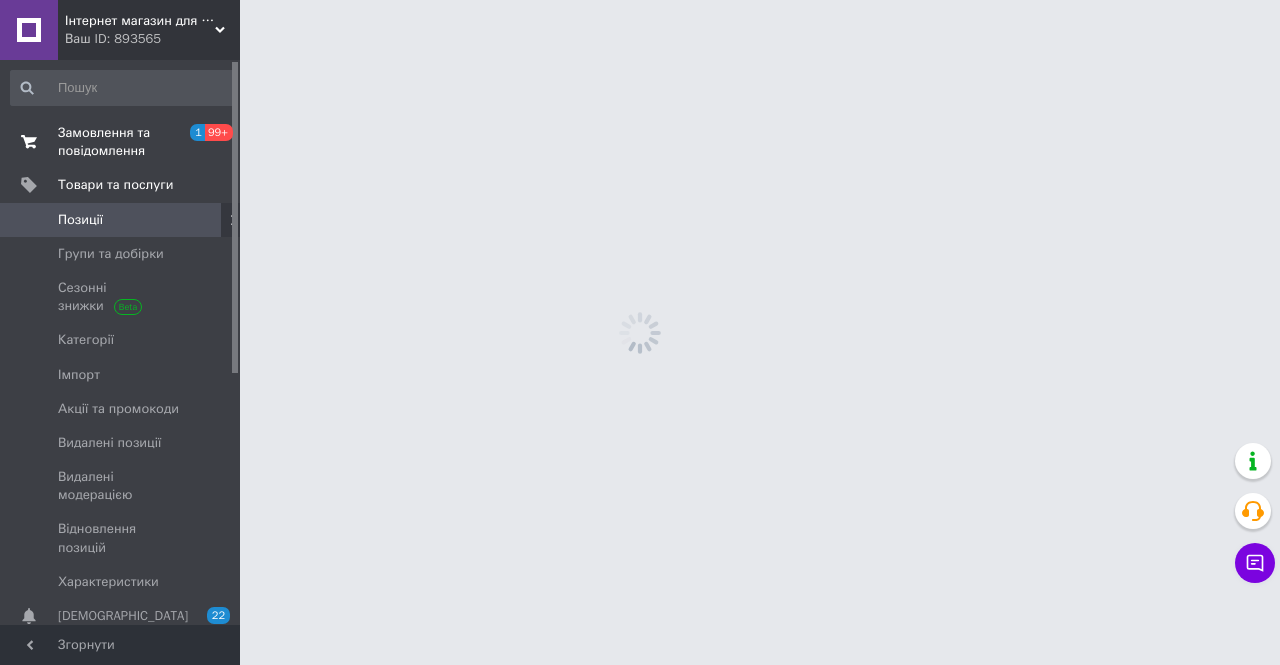 click on "Замовлення та повідомлення" at bounding box center (121, 142) 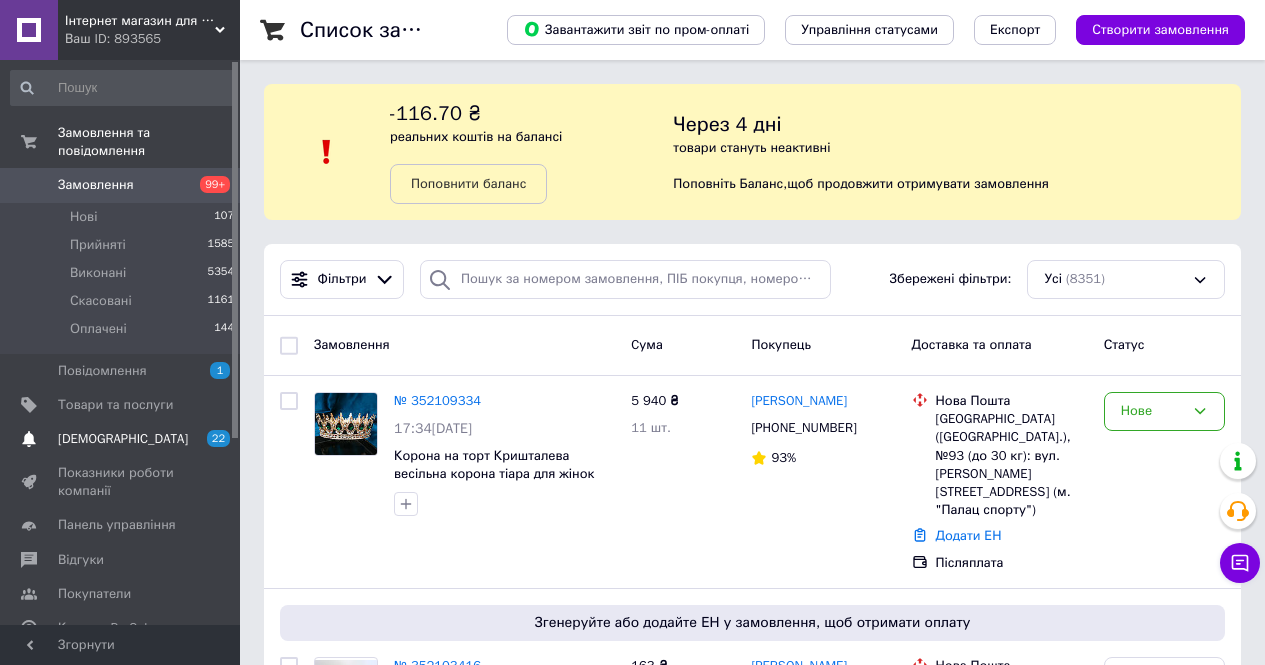click on "[DEMOGRAPHIC_DATA]" at bounding box center (123, 439) 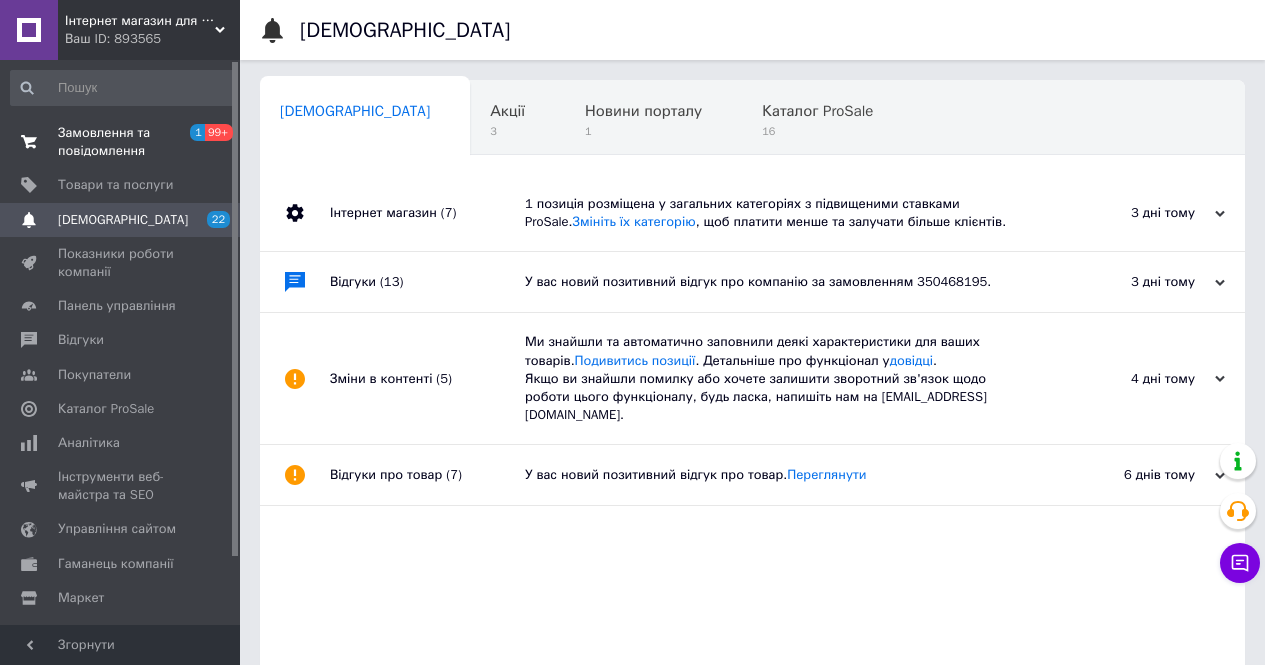 click on "Замовлення та повідомлення 1 99+" at bounding box center [123, 142] 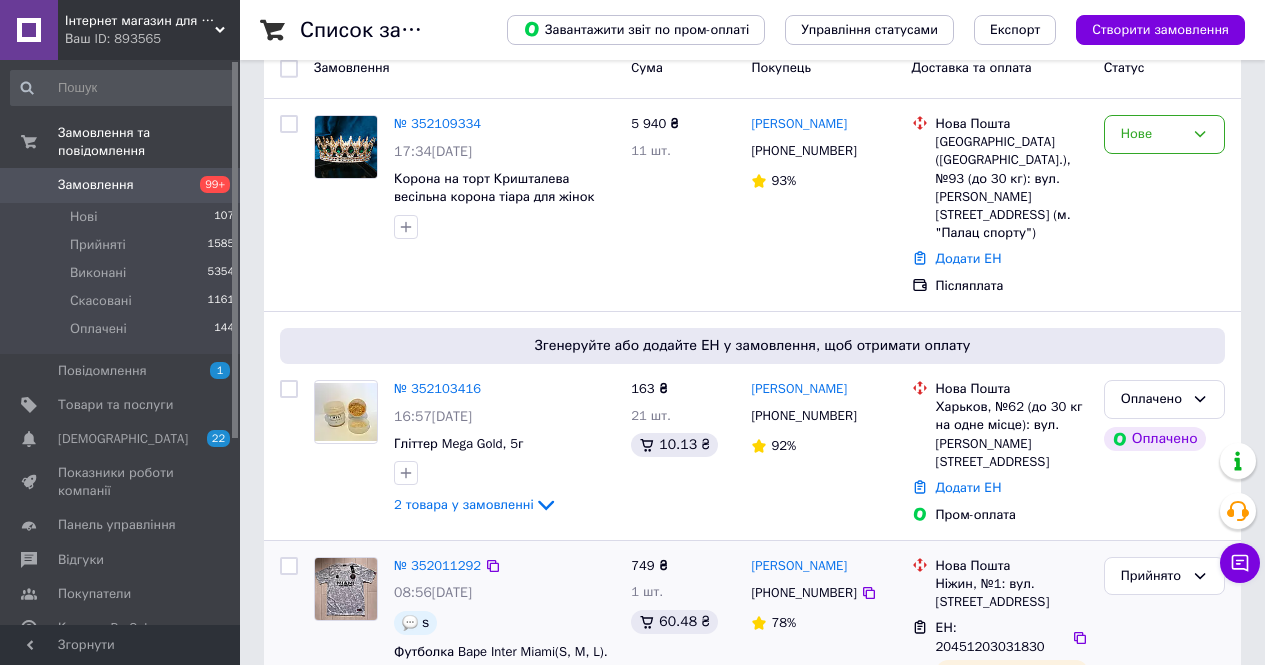 scroll, scrollTop: 300, scrollLeft: 0, axis: vertical 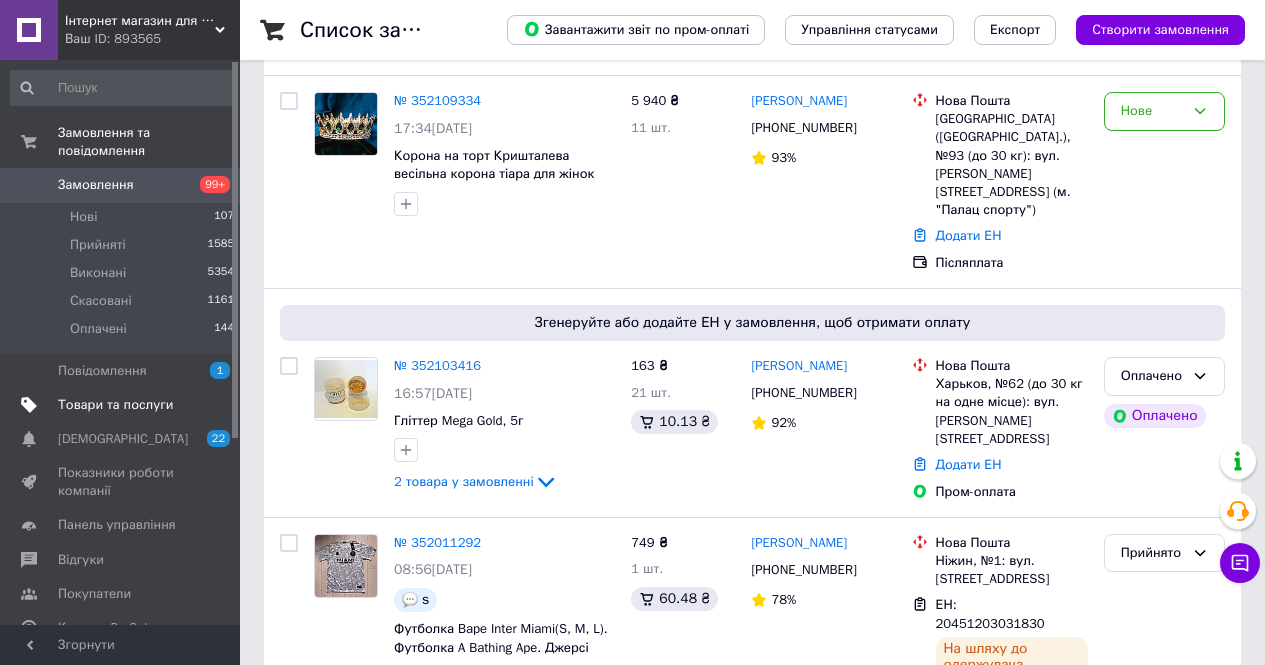 click on "Товари та послуги" at bounding box center [115, 405] 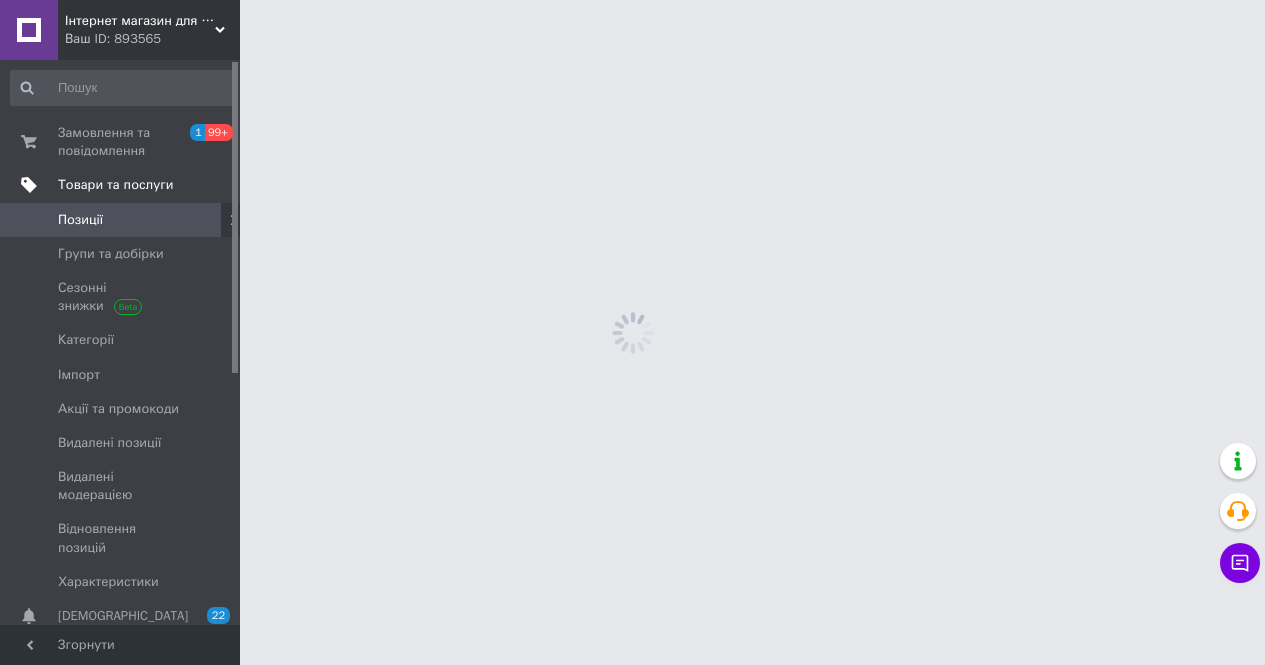 scroll, scrollTop: 0, scrollLeft: 0, axis: both 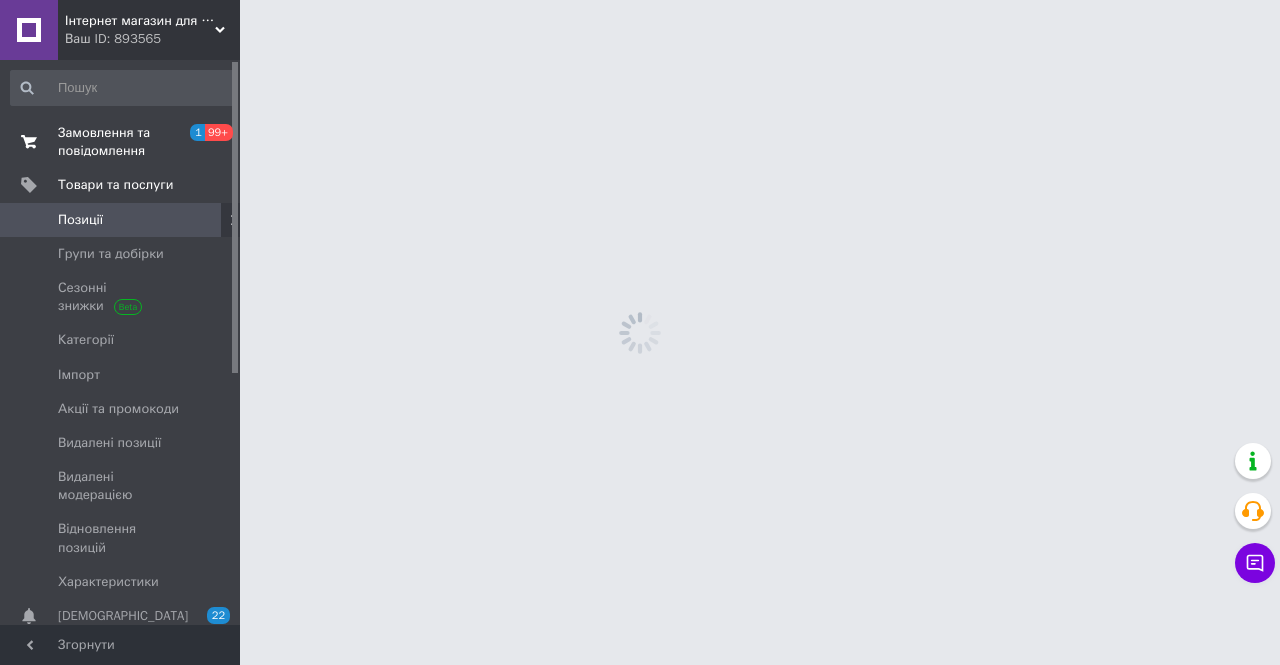 click on "Замовлення та повідомлення 1 99+" at bounding box center (123, 142) 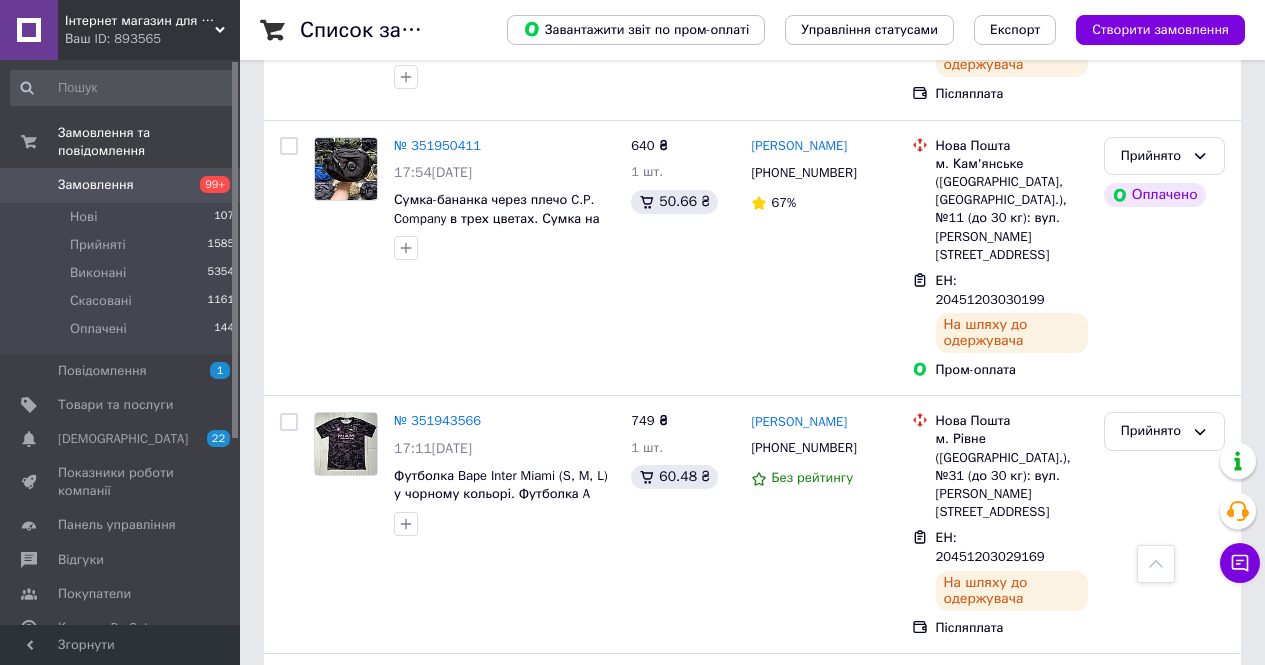 scroll, scrollTop: 1300, scrollLeft: 0, axis: vertical 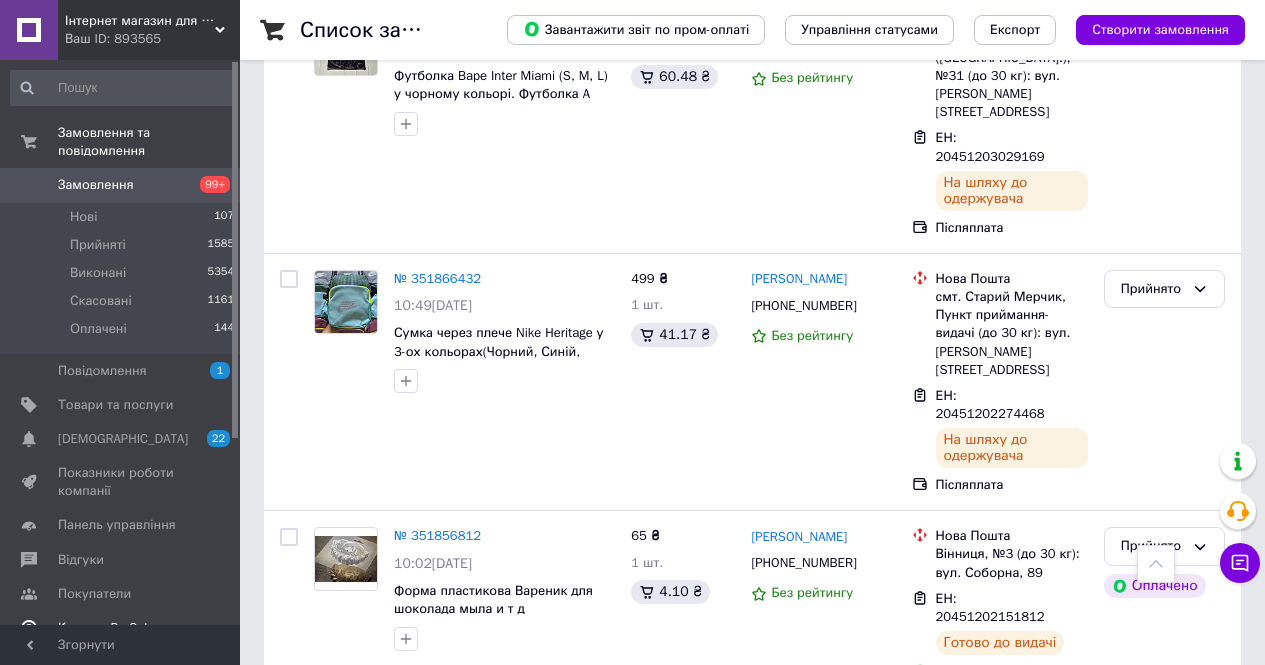 click on "[DEMOGRAPHIC_DATA]" at bounding box center (123, 439) 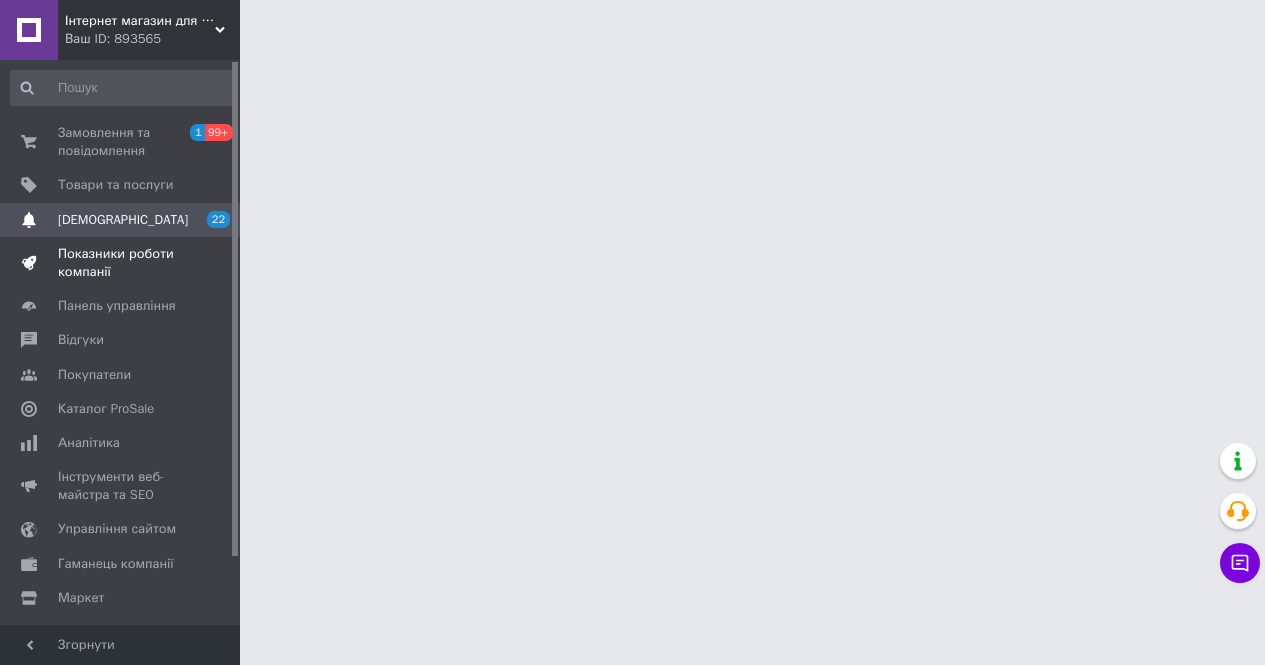 scroll, scrollTop: 0, scrollLeft: 0, axis: both 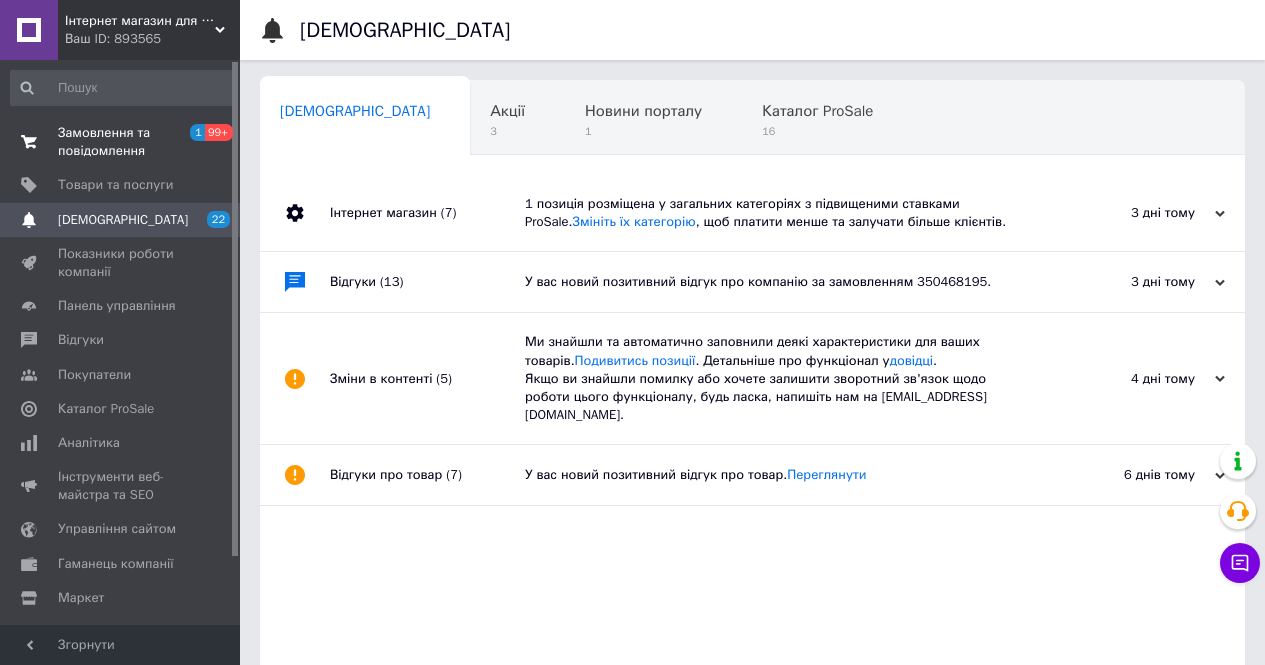 click on "Замовлення та повідомлення" at bounding box center (121, 142) 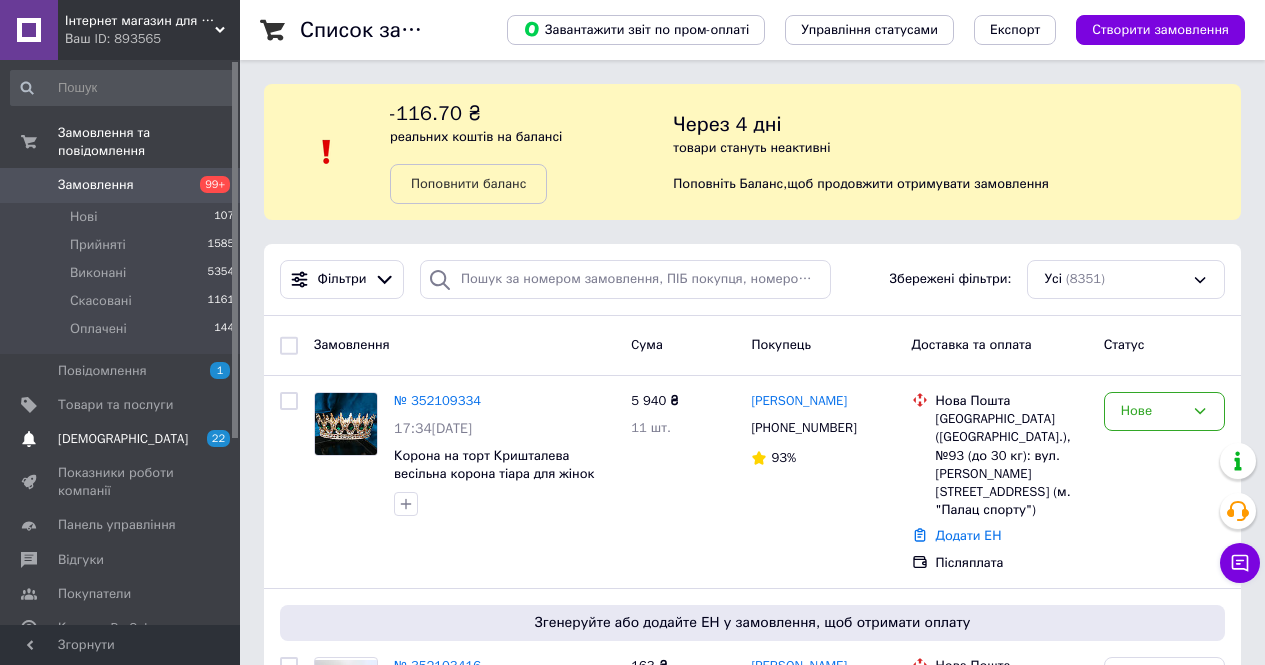 click on "[DEMOGRAPHIC_DATA]" at bounding box center [123, 439] 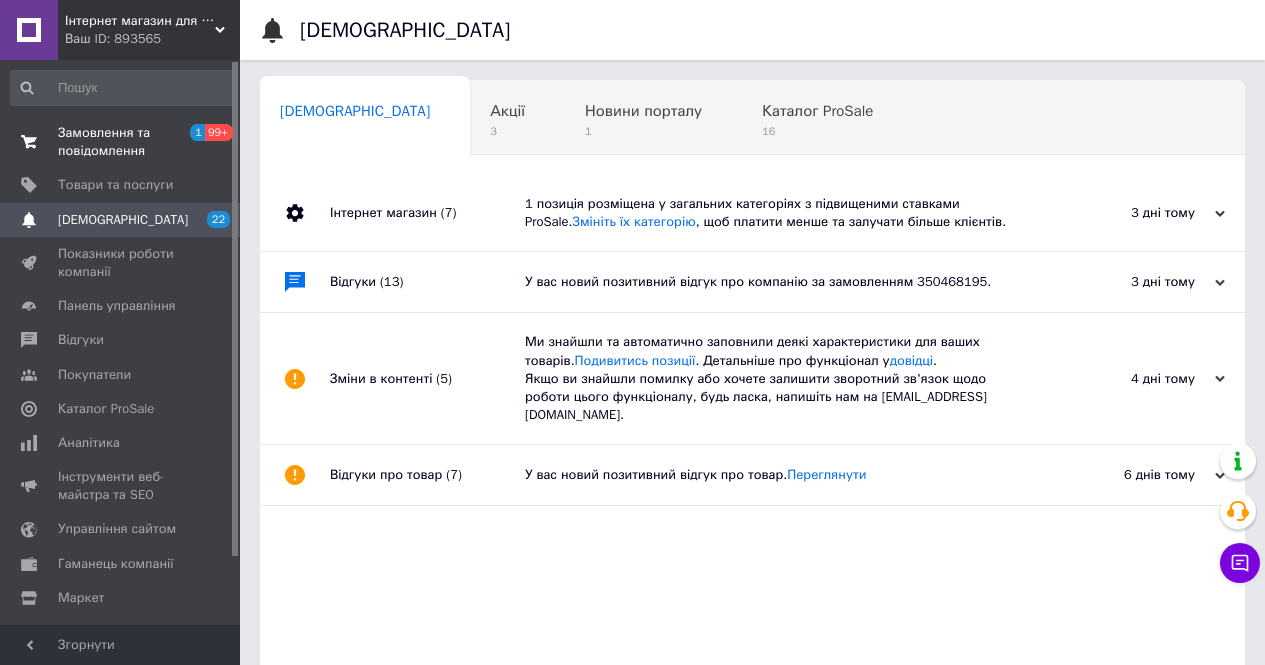click on "Замовлення та повідомлення" at bounding box center [121, 142] 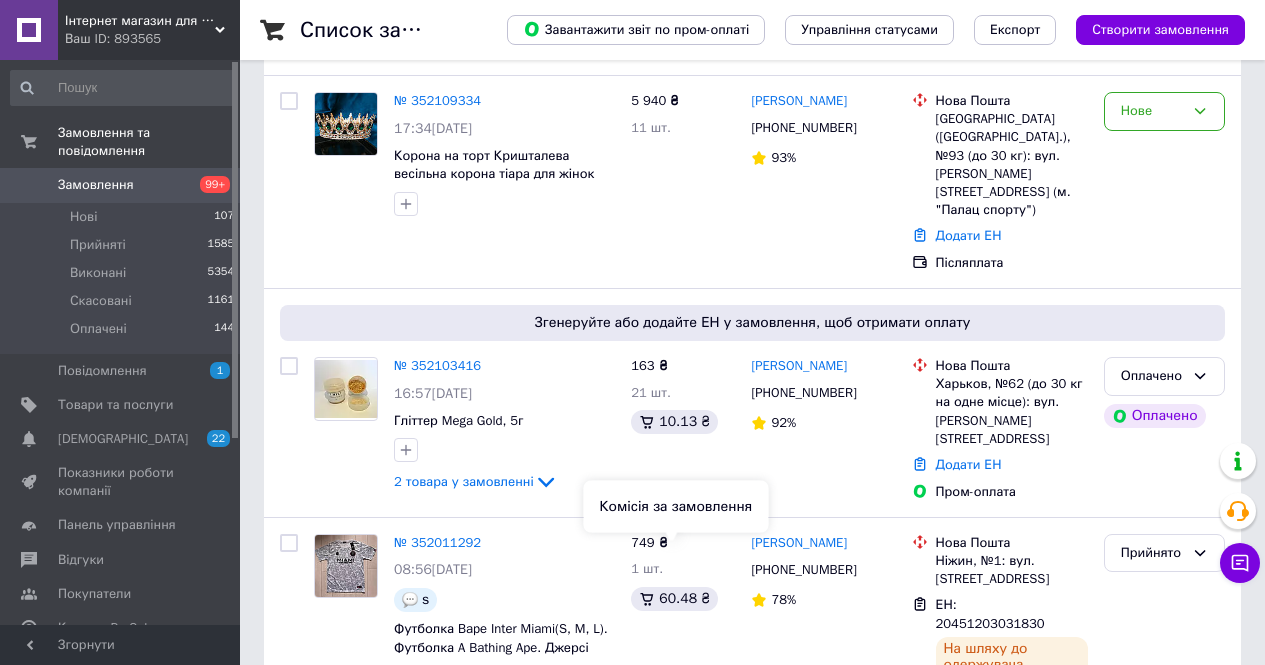 scroll, scrollTop: 400, scrollLeft: 0, axis: vertical 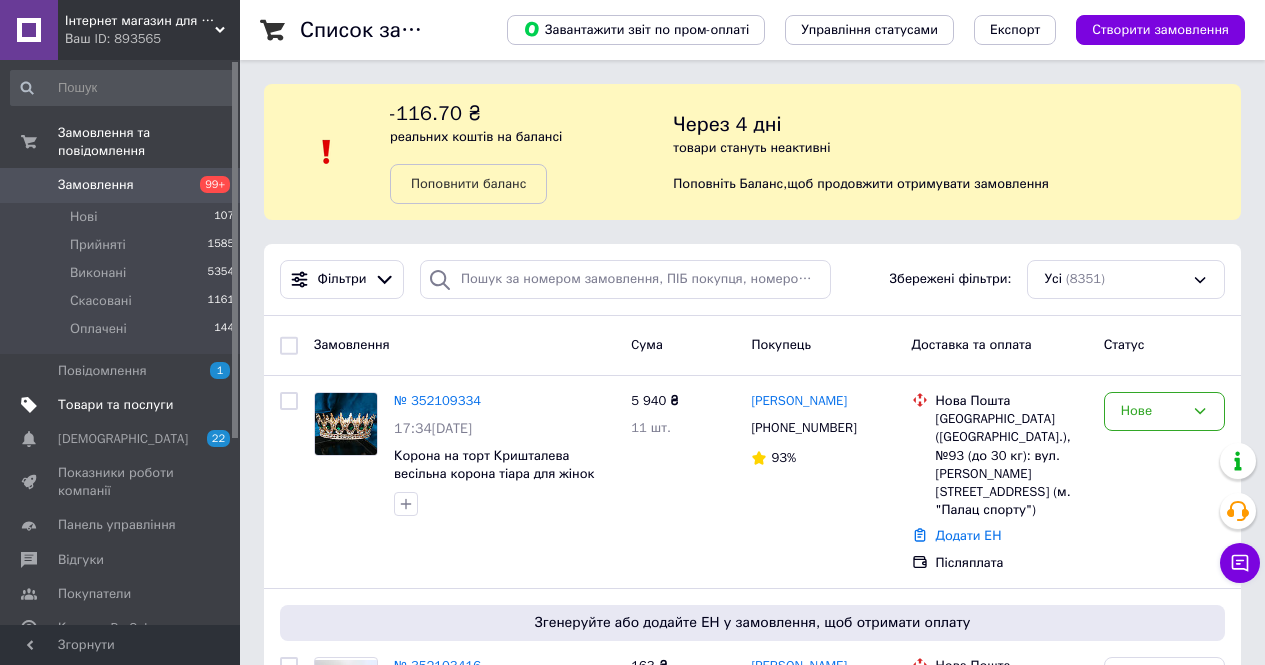 click on "Товари та послуги" at bounding box center [115, 405] 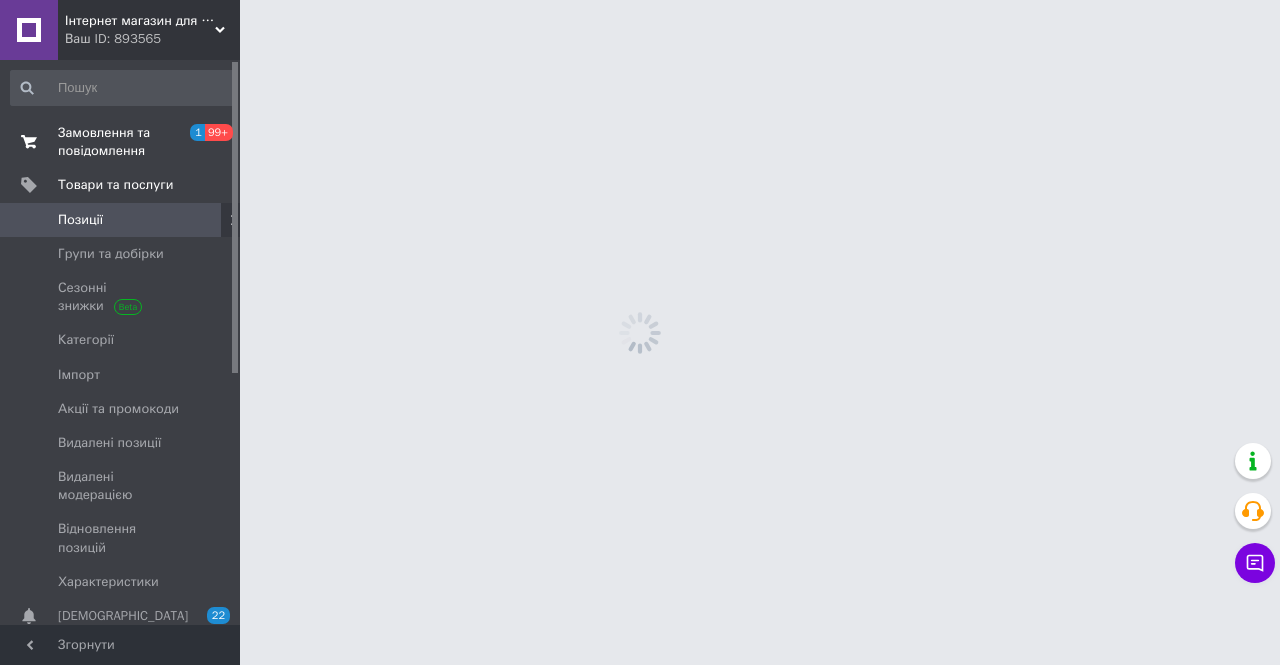 click on "Замовлення та повідомлення" at bounding box center [121, 142] 